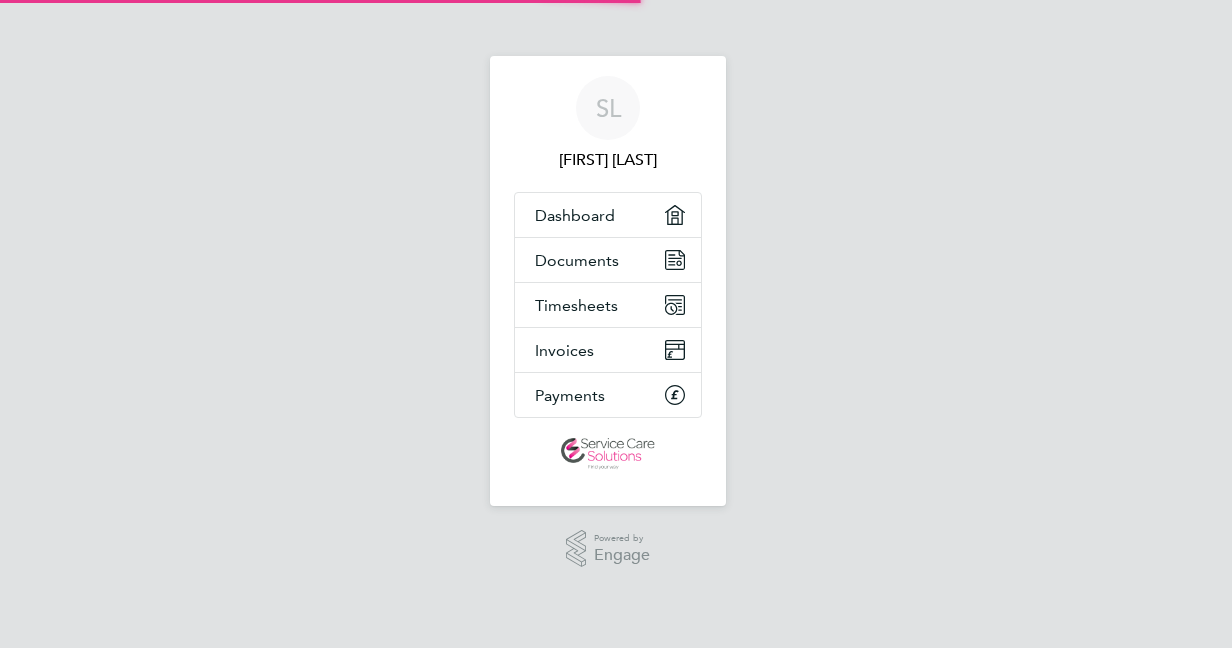 scroll, scrollTop: 0, scrollLeft: 0, axis: both 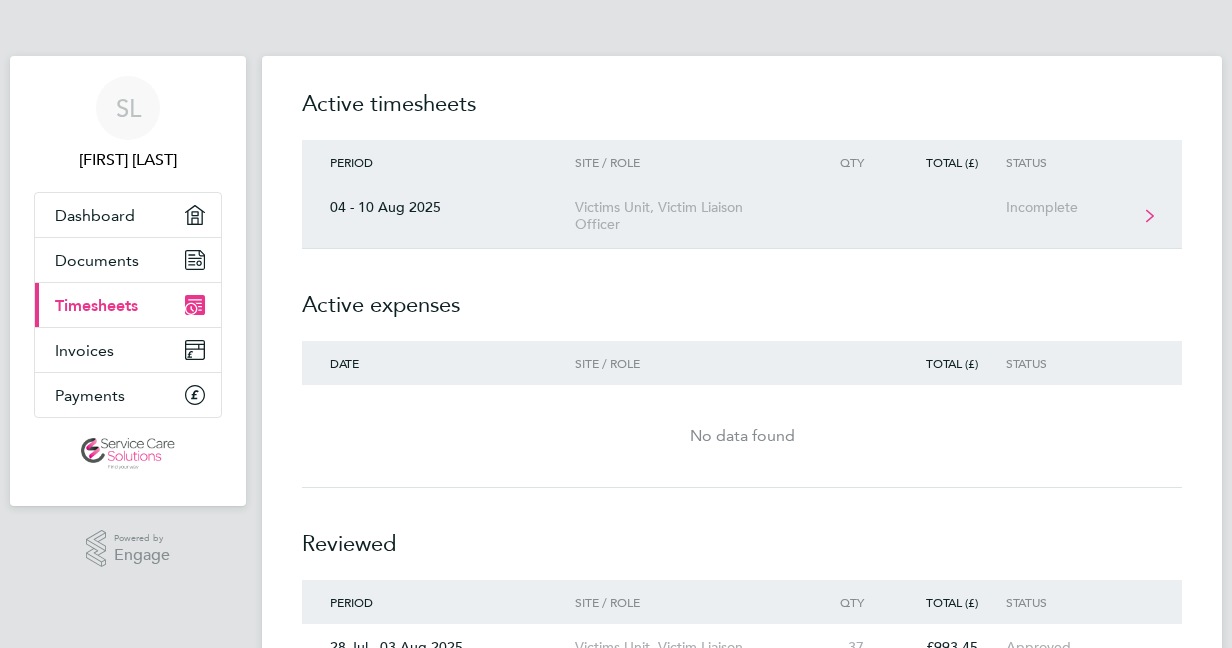click on "Victims Unit, Victim Liaison Officer" 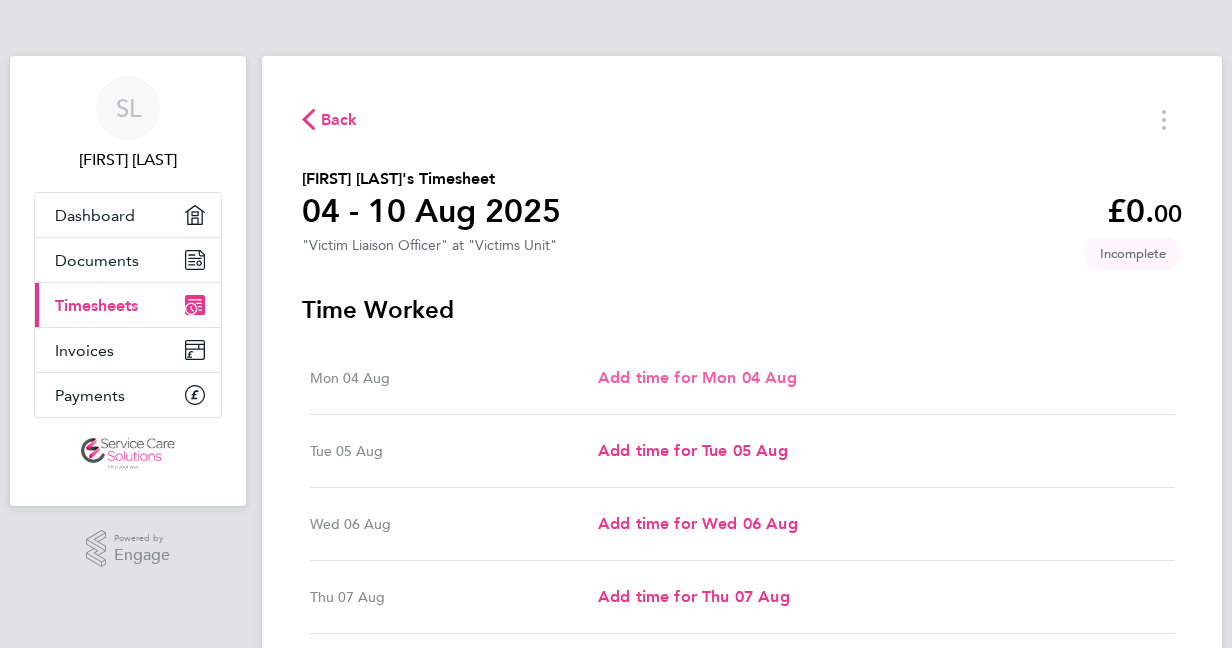 click on "Add time for Mon 04 Aug" at bounding box center (697, 377) 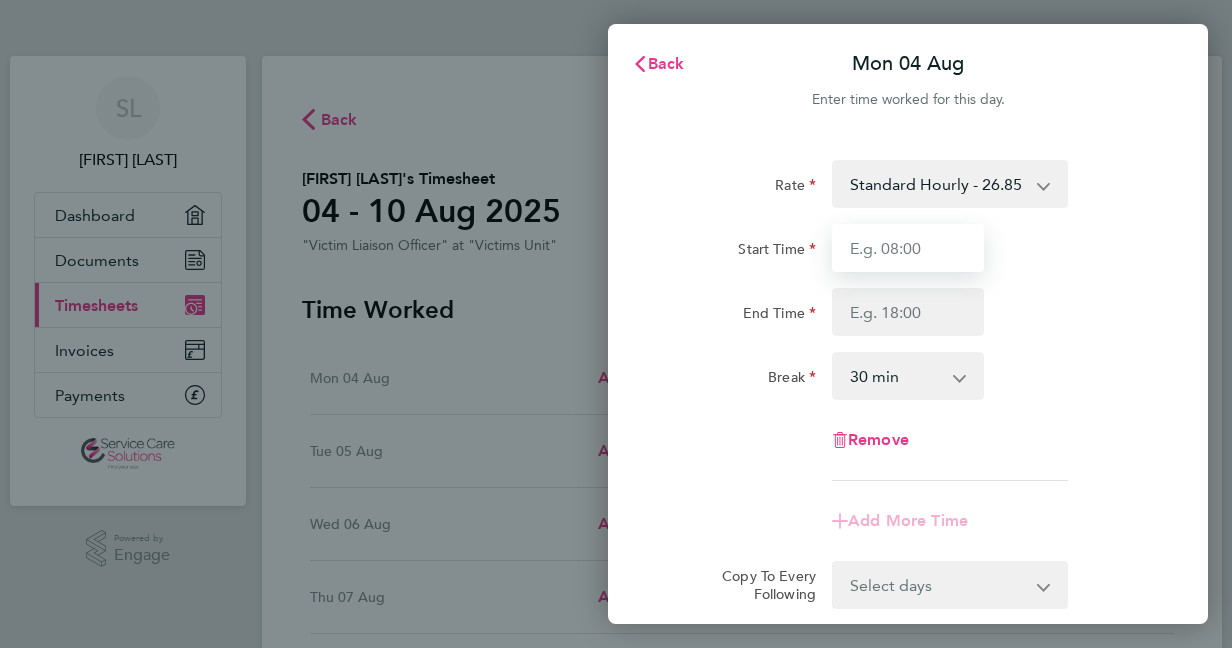click on "Start Time" at bounding box center [908, 248] 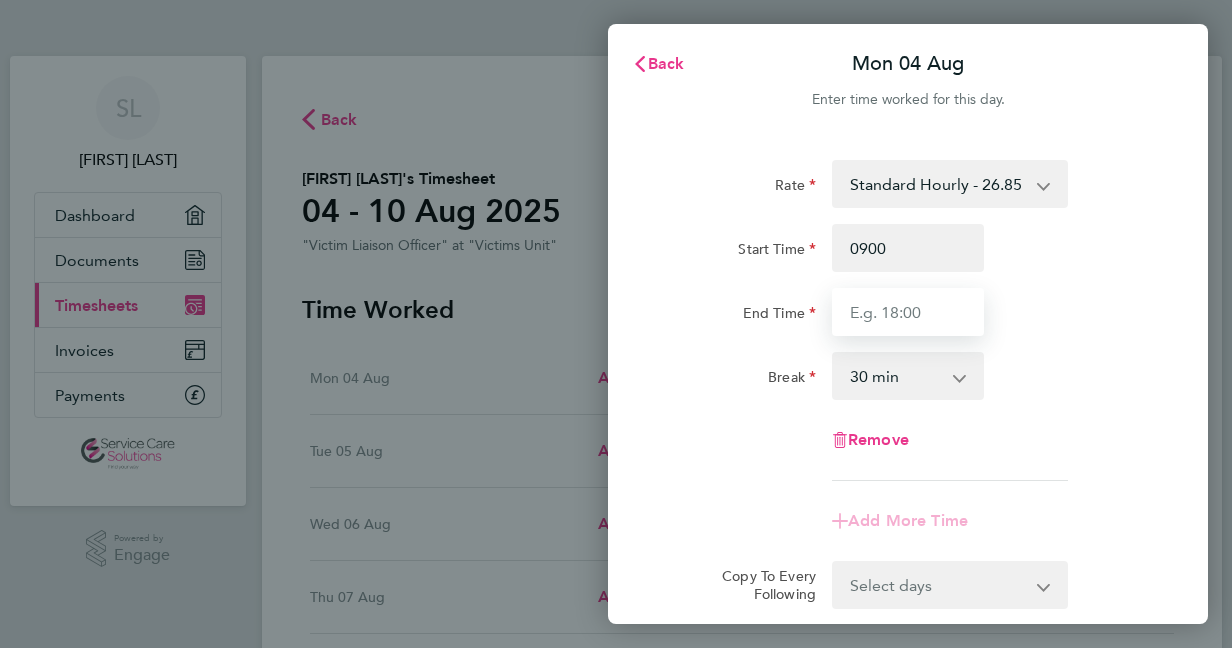 type on "09:00" 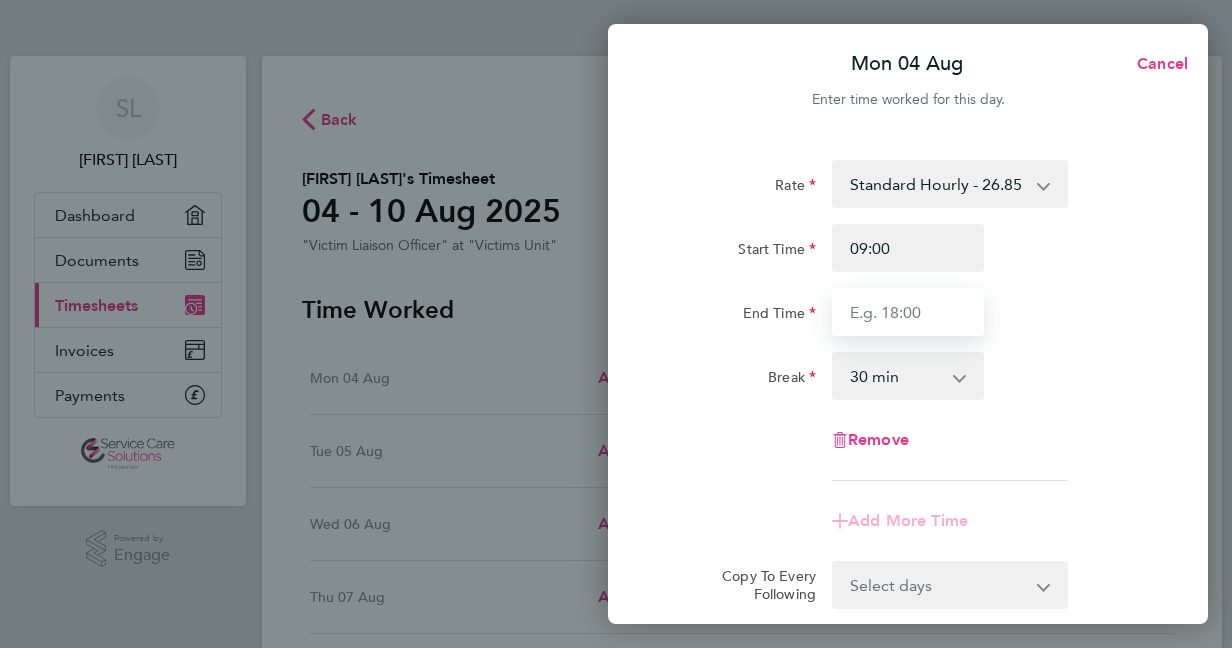 click on "End Time" at bounding box center [908, 312] 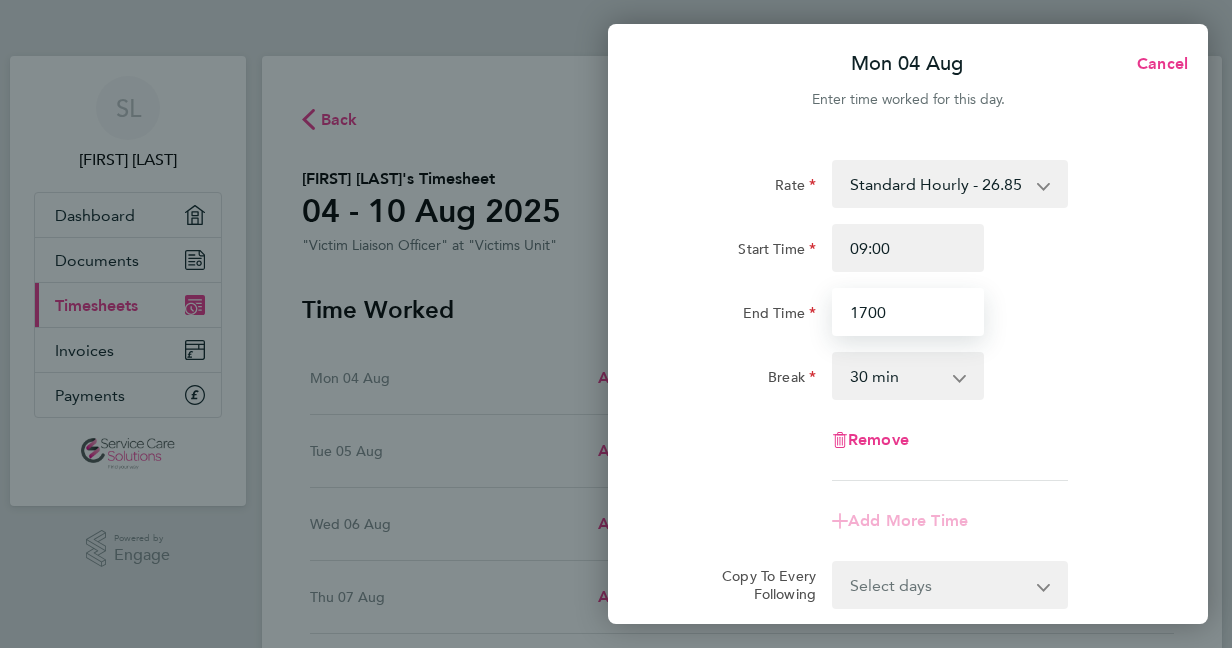 scroll, scrollTop: 224, scrollLeft: 0, axis: vertical 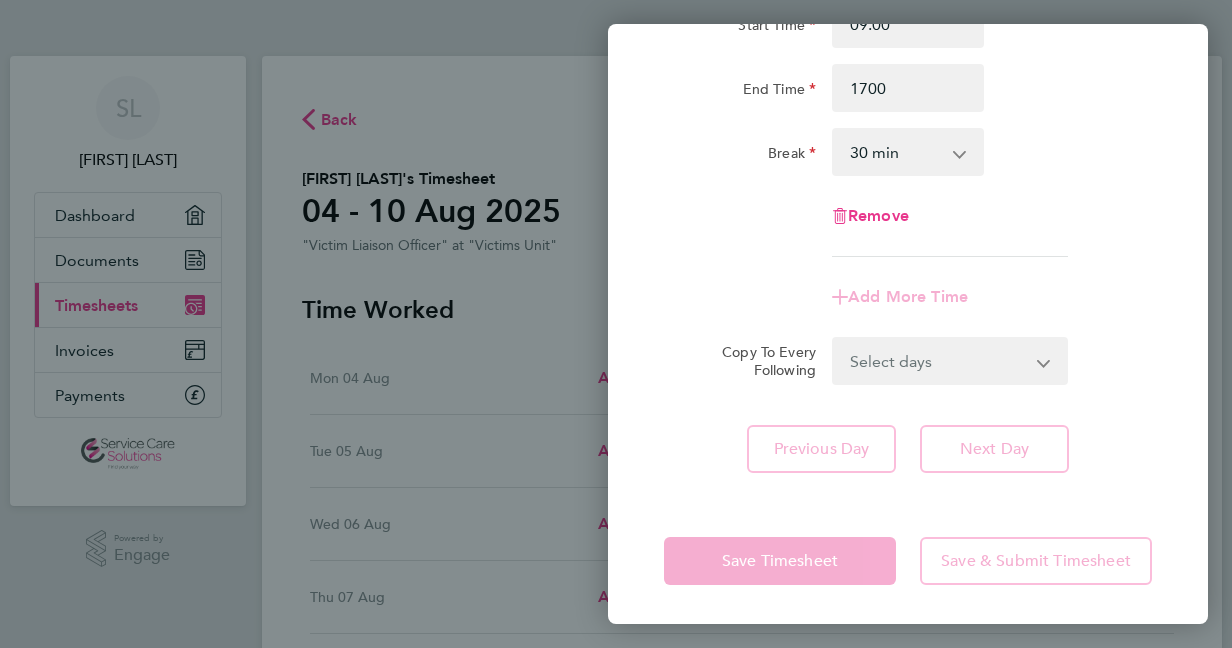 type on "17:00" 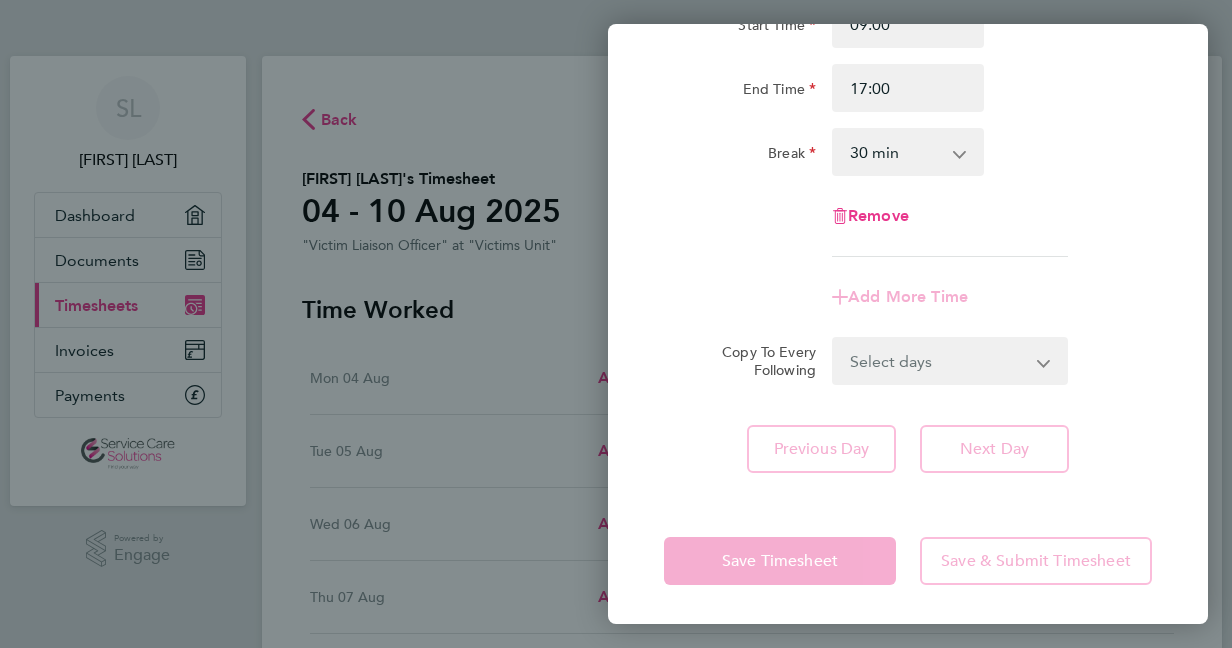 click on "Mon 04 Aug  Cancel  Enter time worked for this day.  Rate  Standard Hourly - 26.85
Start Time 09:00 End Time 17:00 Break  0 min   15 min   30 min   45 min   60 min   75 min   90 min
Remove
Add More Time  Copy To Every Following  Select days   Day   Weekday (Mon-Fri)   Weekend (Sat-Sun)   Tuesday   Wednesday   Thursday   Friday   Saturday   Sunday
Previous Day   Next Day   Save Timesheet   Save & Submit Timesheet" 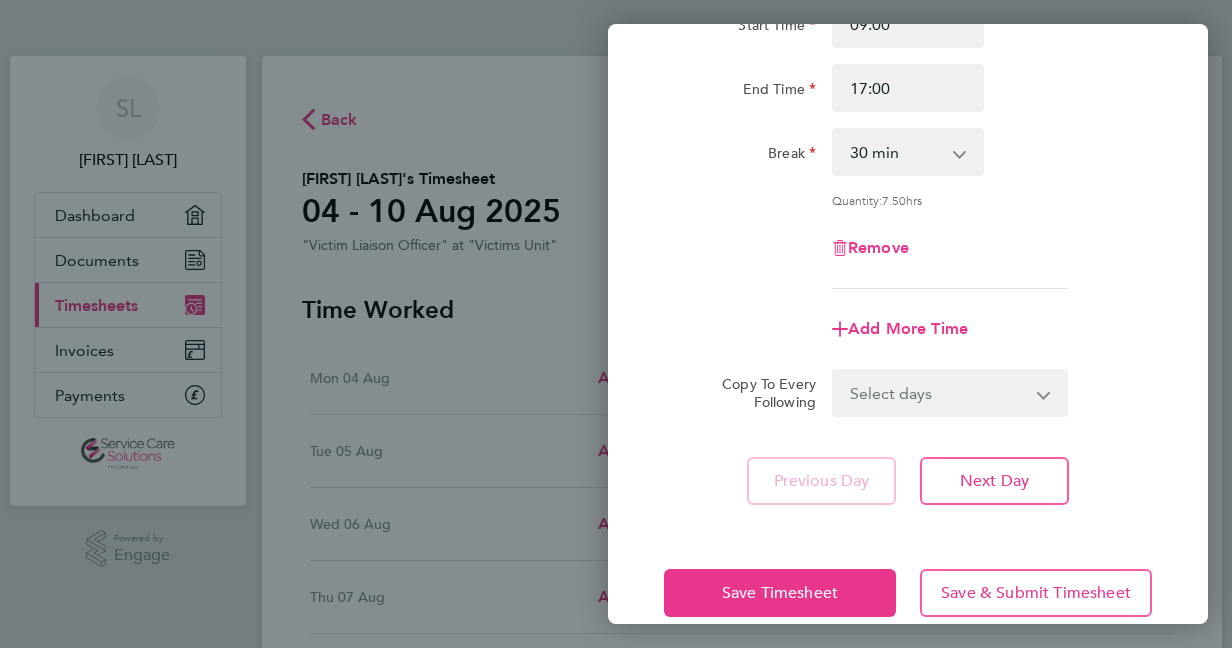 click on "Rate  Standard Hourly - 26.85
Start Time 09:00 End Time 17:00 Break  0 min   15 min   30 min   45 min   60 min   75 min   90 min
Quantity:  7.50  hrs
Remove
Add More Time  Copy To Every Following  Select days   Day   Weekday (Mon-Fri)   Weekend (Sat-Sun)   Tuesday   Wednesday   Thursday   Friday   Saturday   Sunday
Previous Day   Next Day" 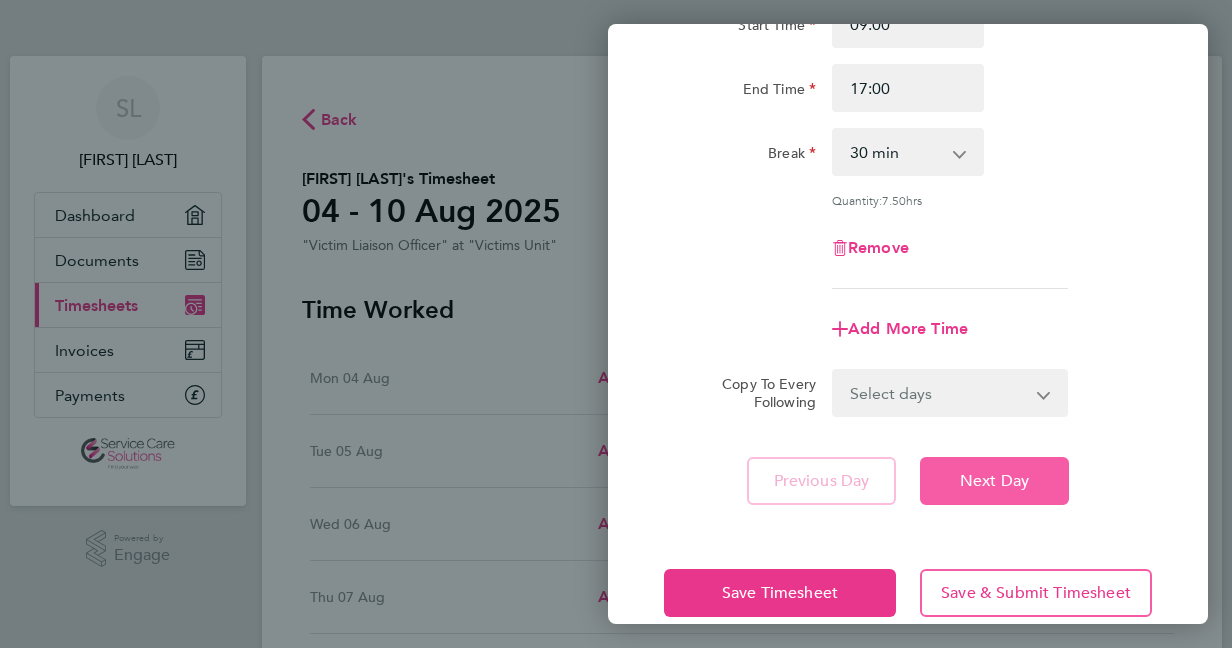 click on "Next Day" 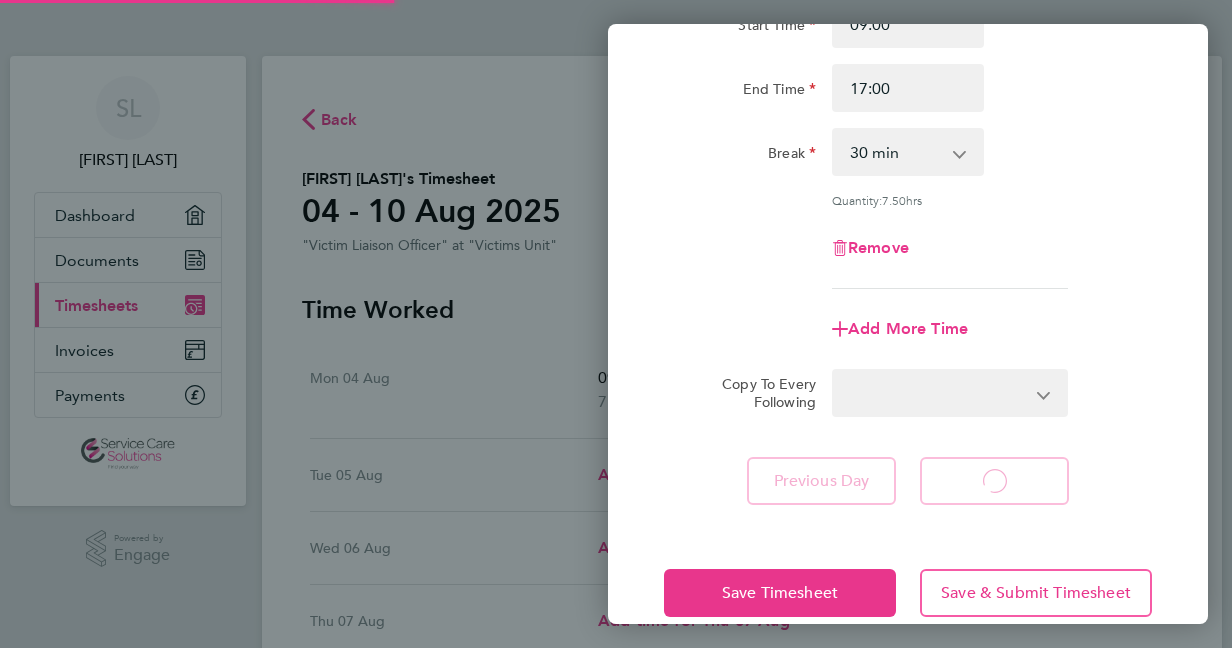 select on "30" 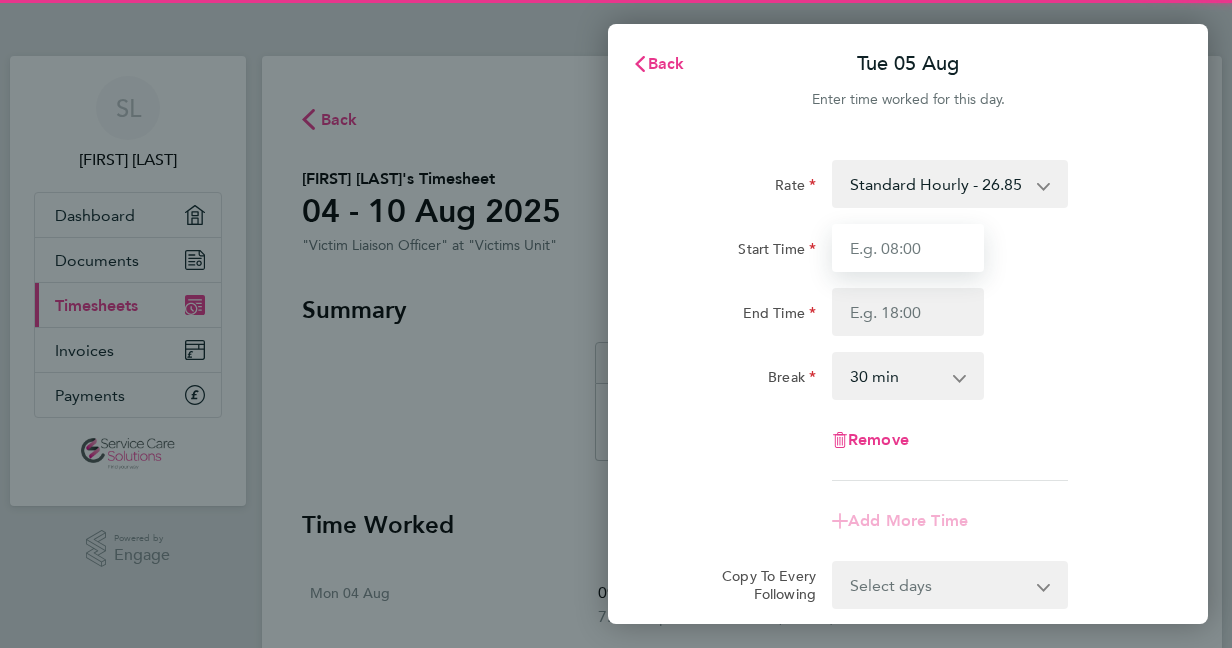 click on "Start Time" at bounding box center [908, 248] 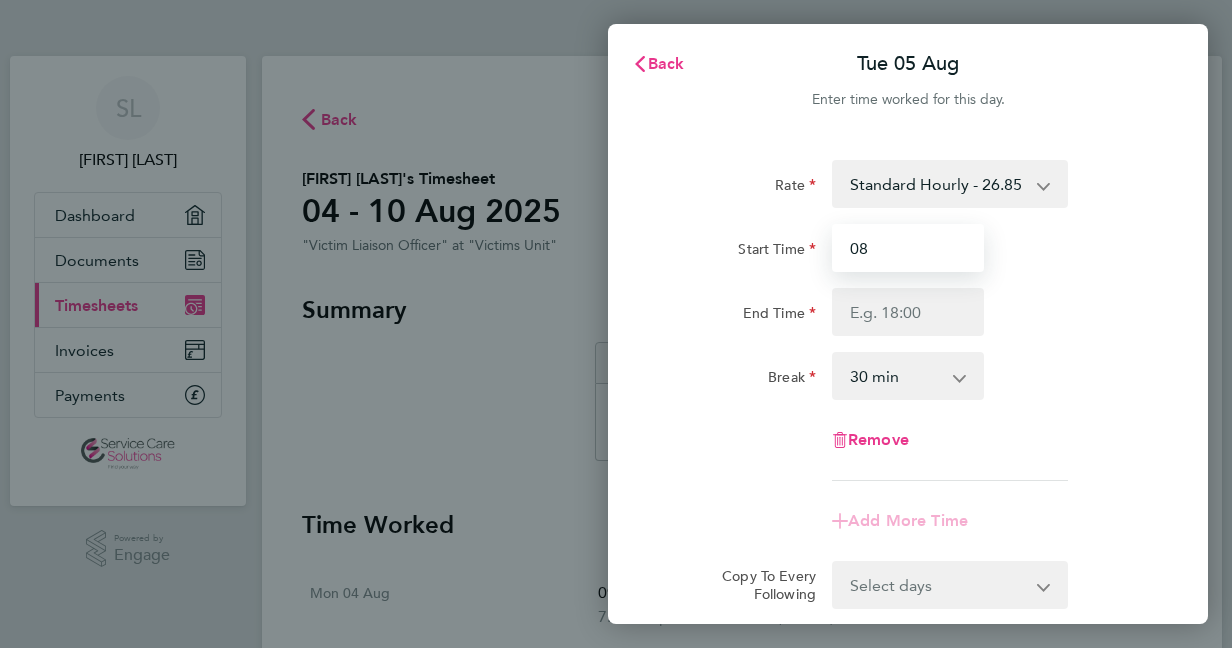type on "0" 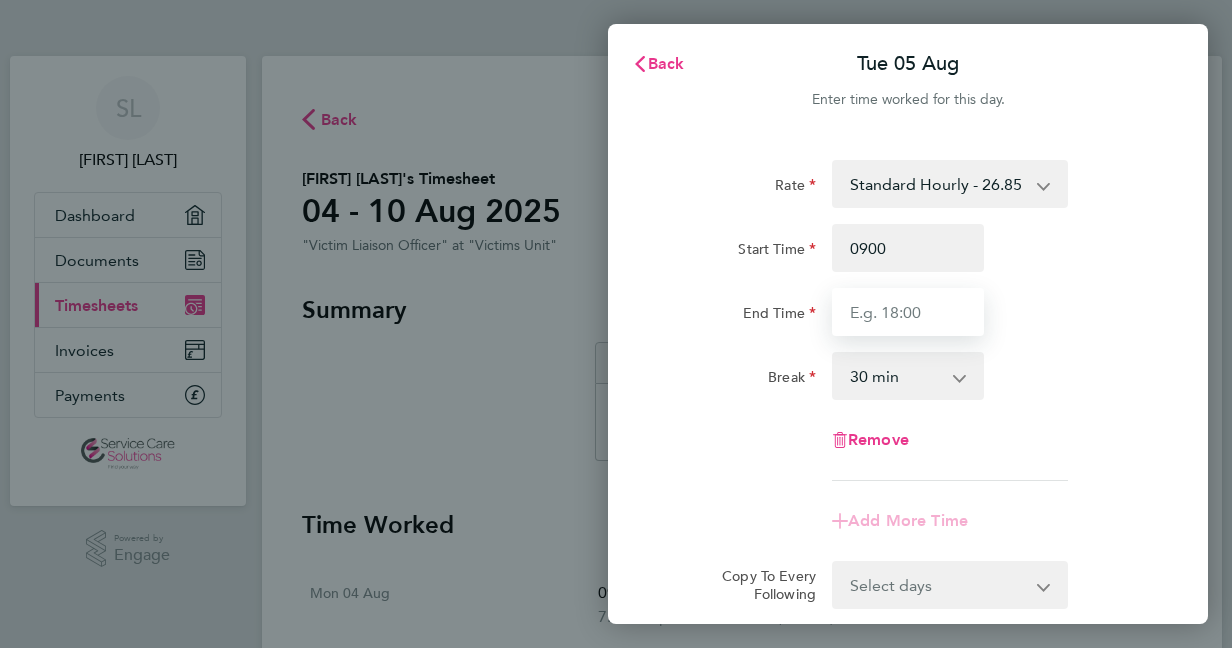 type on "09:00" 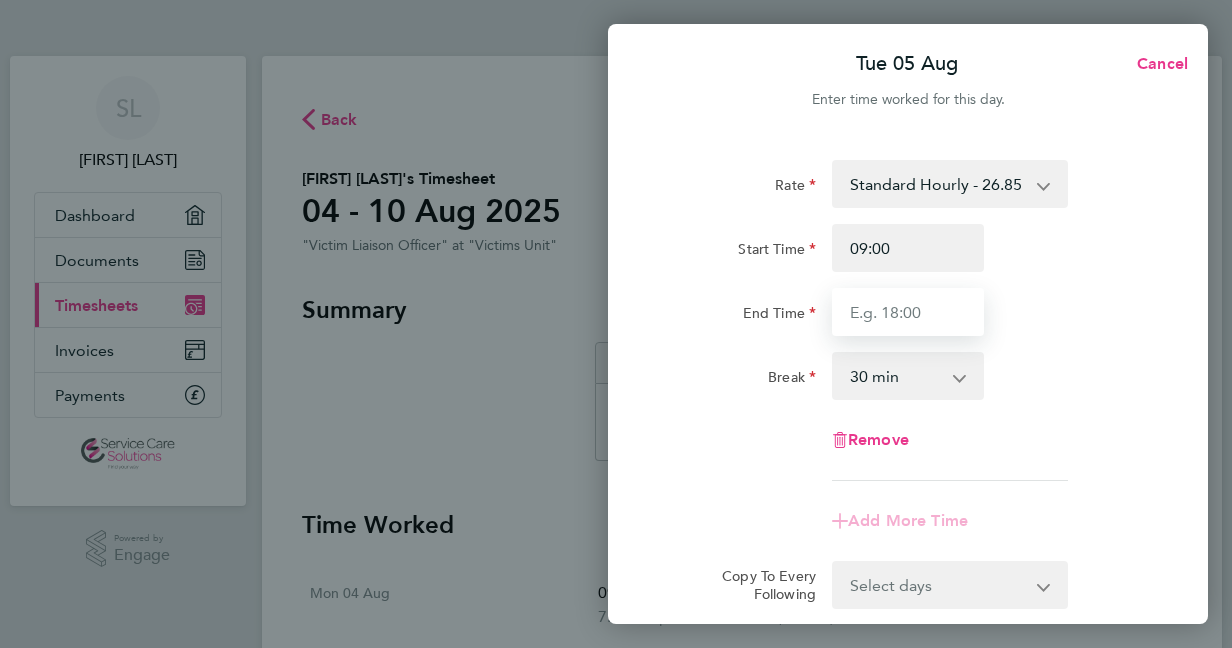 click on "End Time" at bounding box center [908, 312] 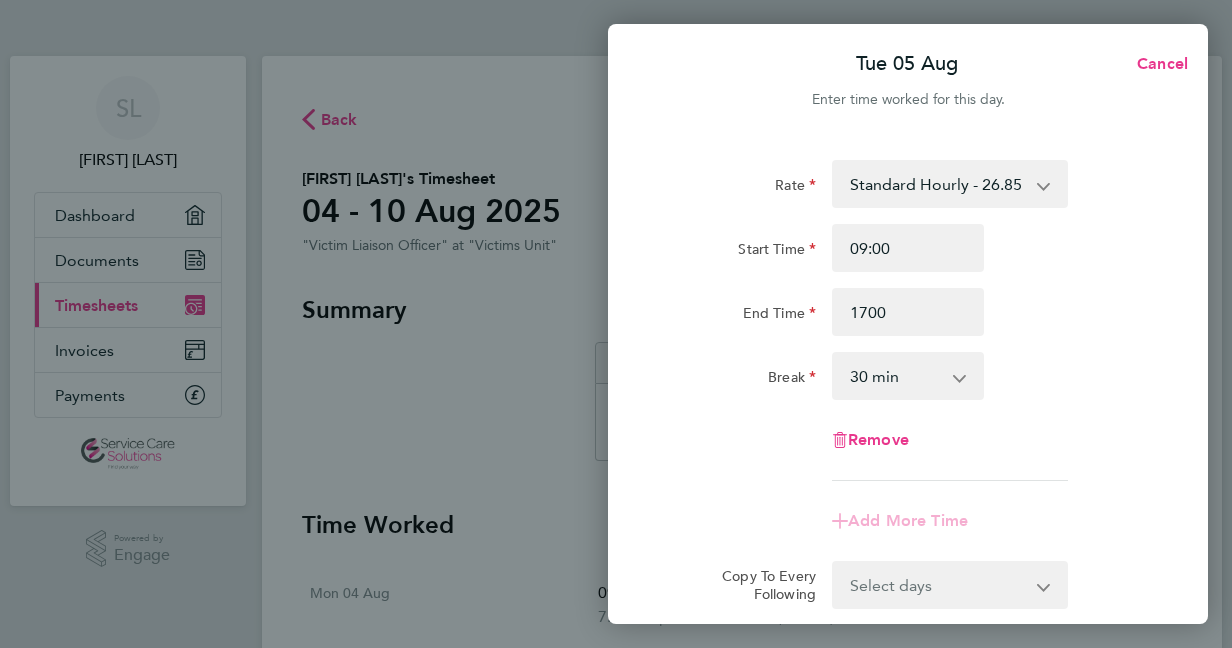 type on "17:00" 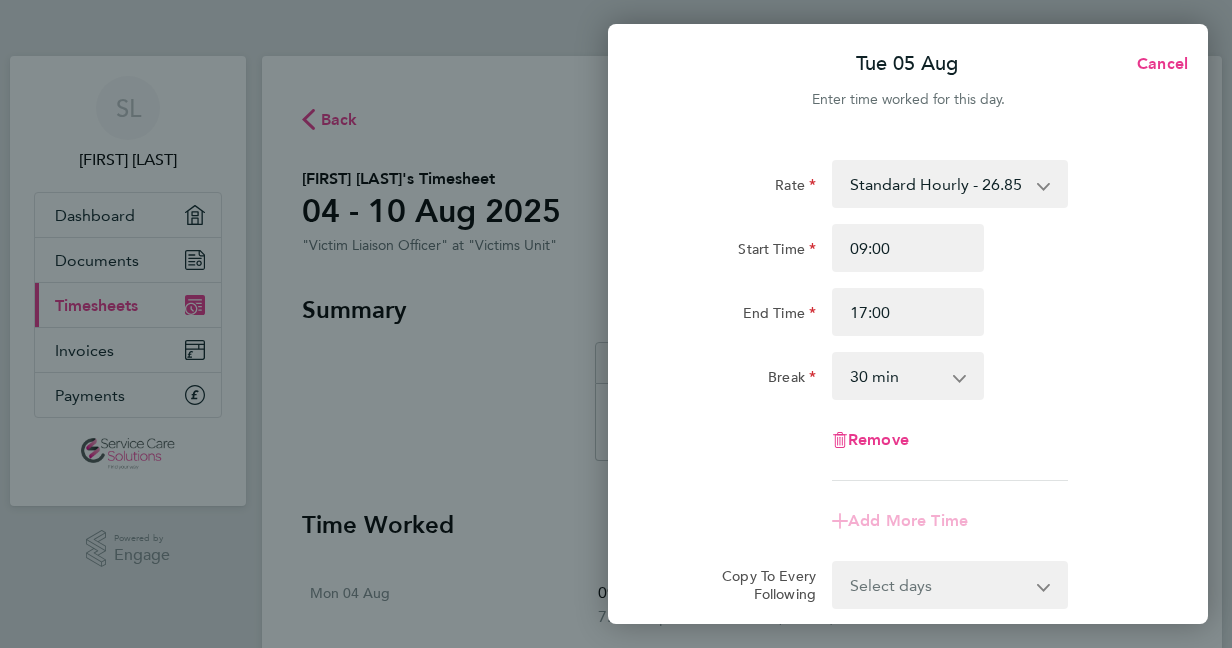 click on "Rate  Standard Hourly - 26.85
Start Time 09:00 End Time 17:00 Break  0 min   15 min   30 min   45 min   60 min   75 min   90 min
Remove" 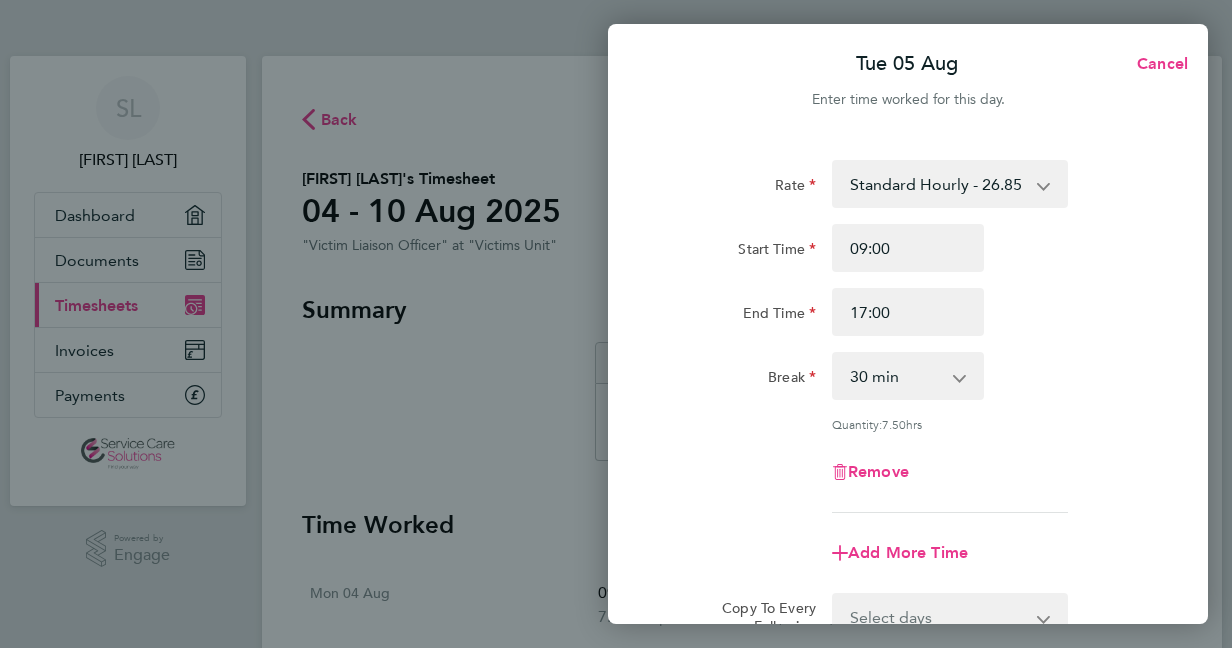 scroll, scrollTop: 255, scrollLeft: 0, axis: vertical 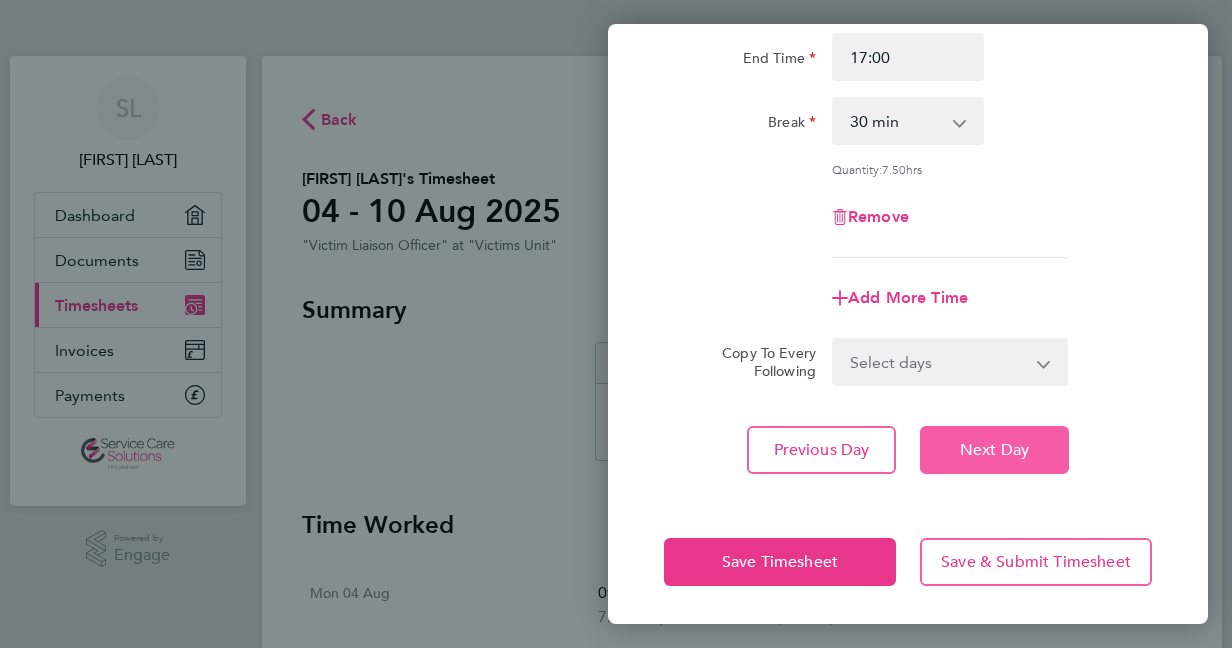 click on "Next Day" 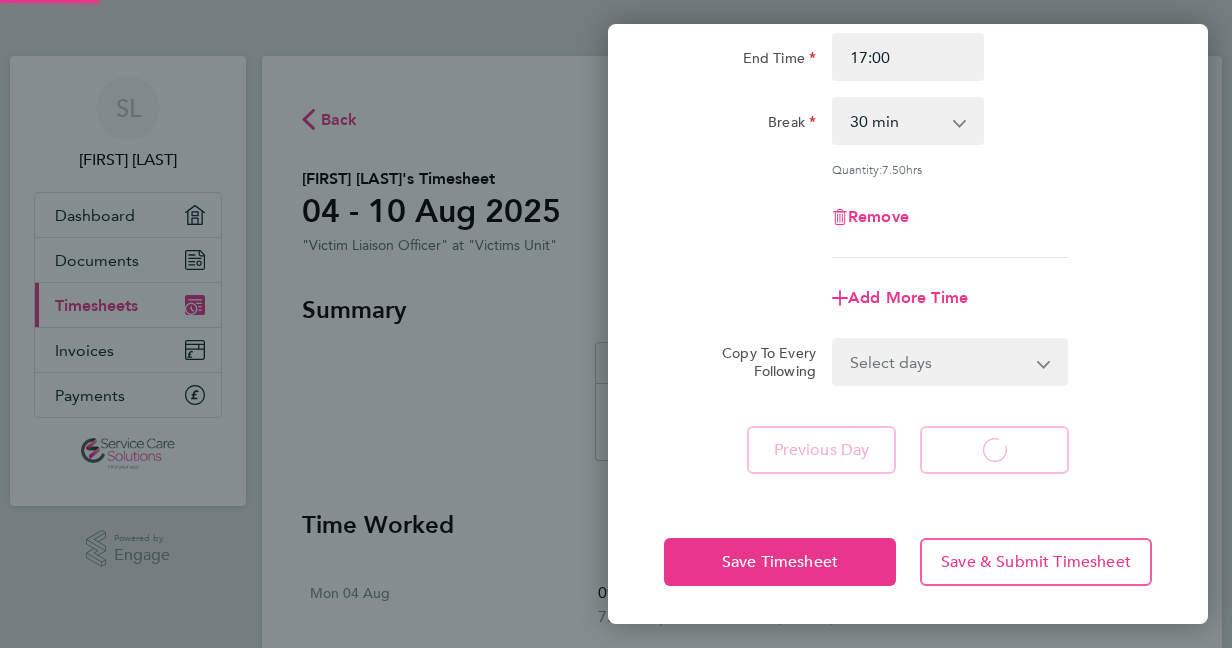 scroll, scrollTop: 224, scrollLeft: 0, axis: vertical 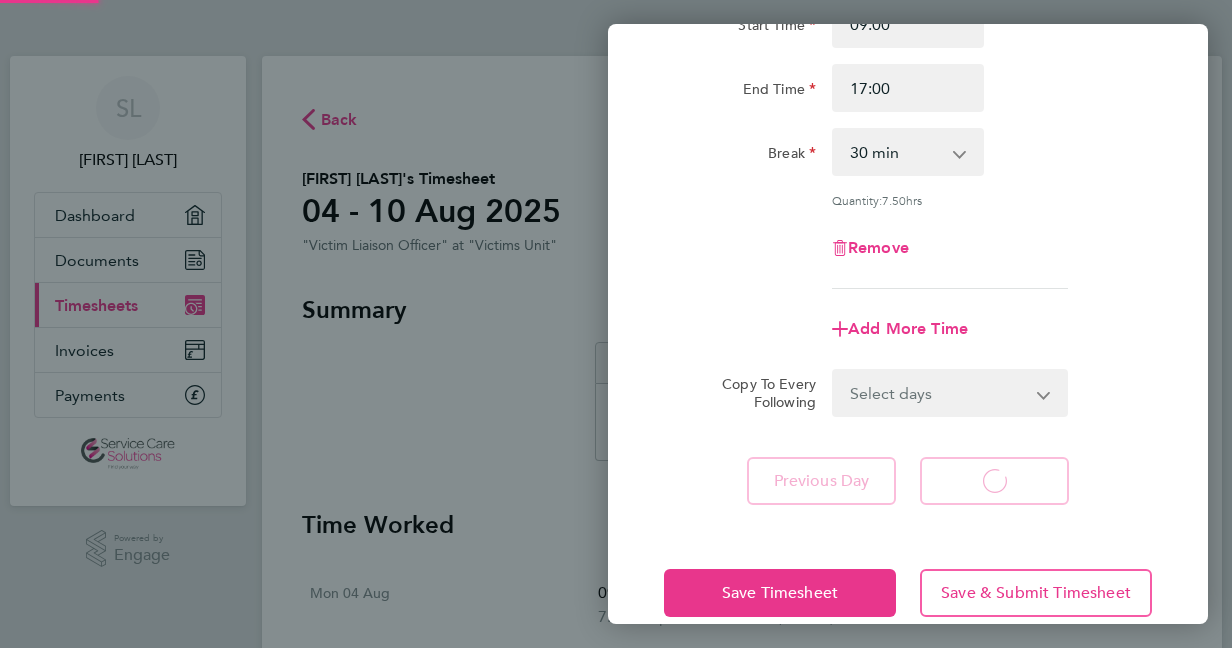 select on "30" 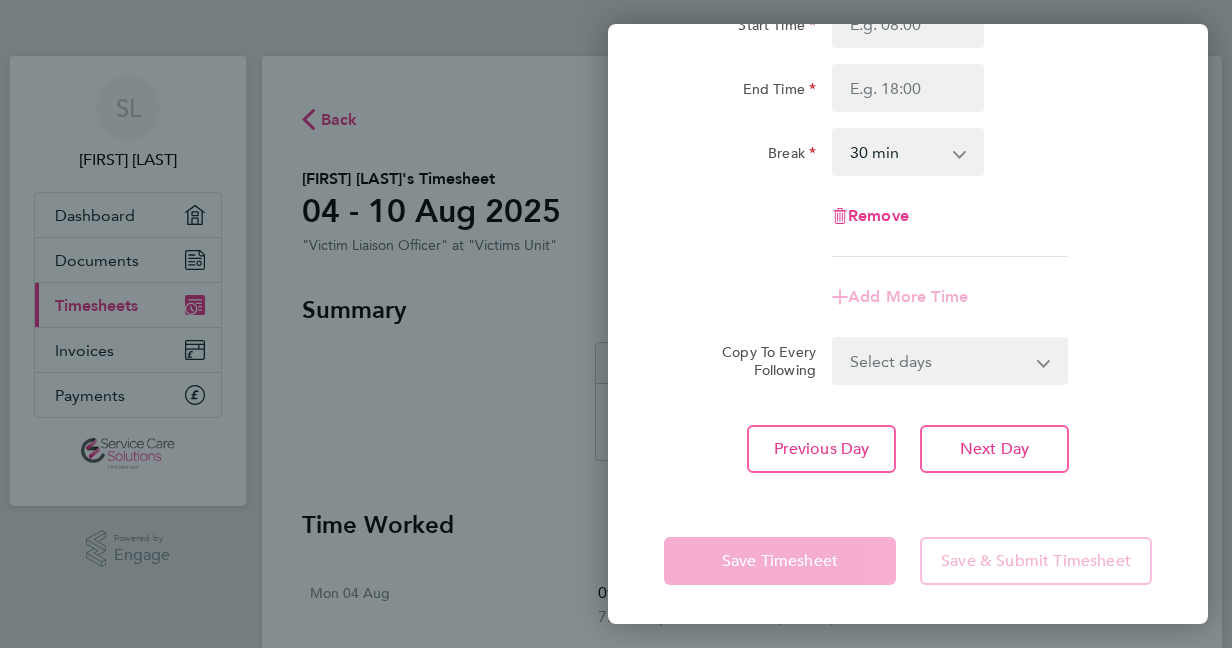 scroll, scrollTop: 0, scrollLeft: 0, axis: both 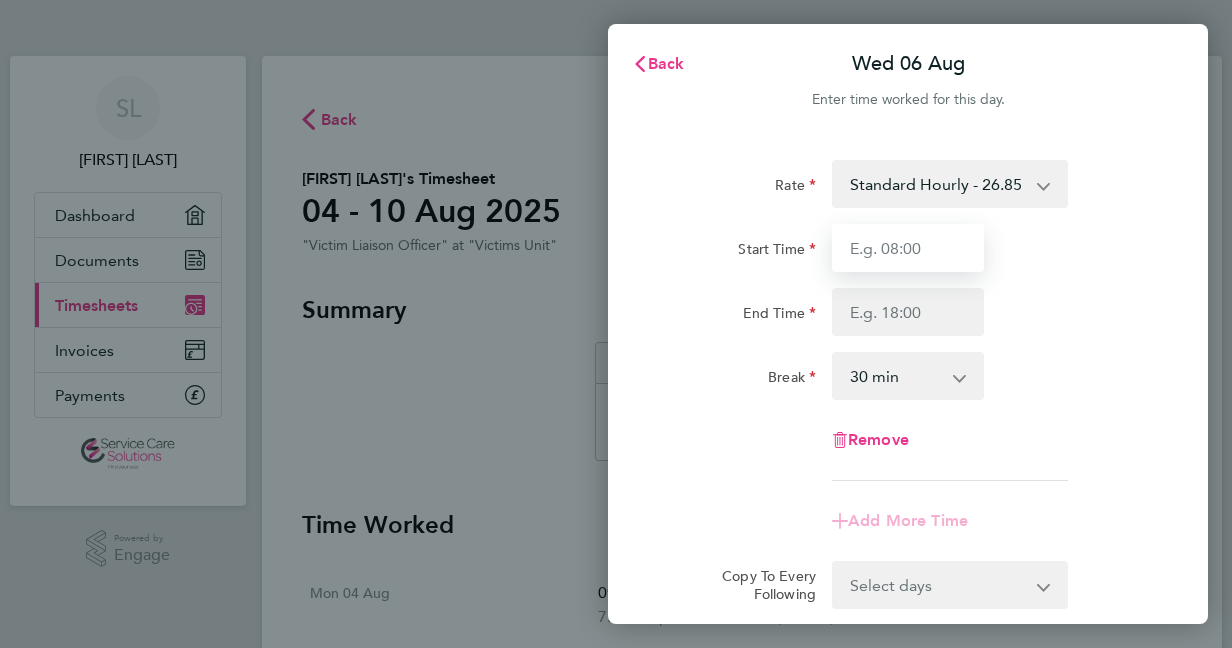 click on "Start Time" at bounding box center [908, 248] 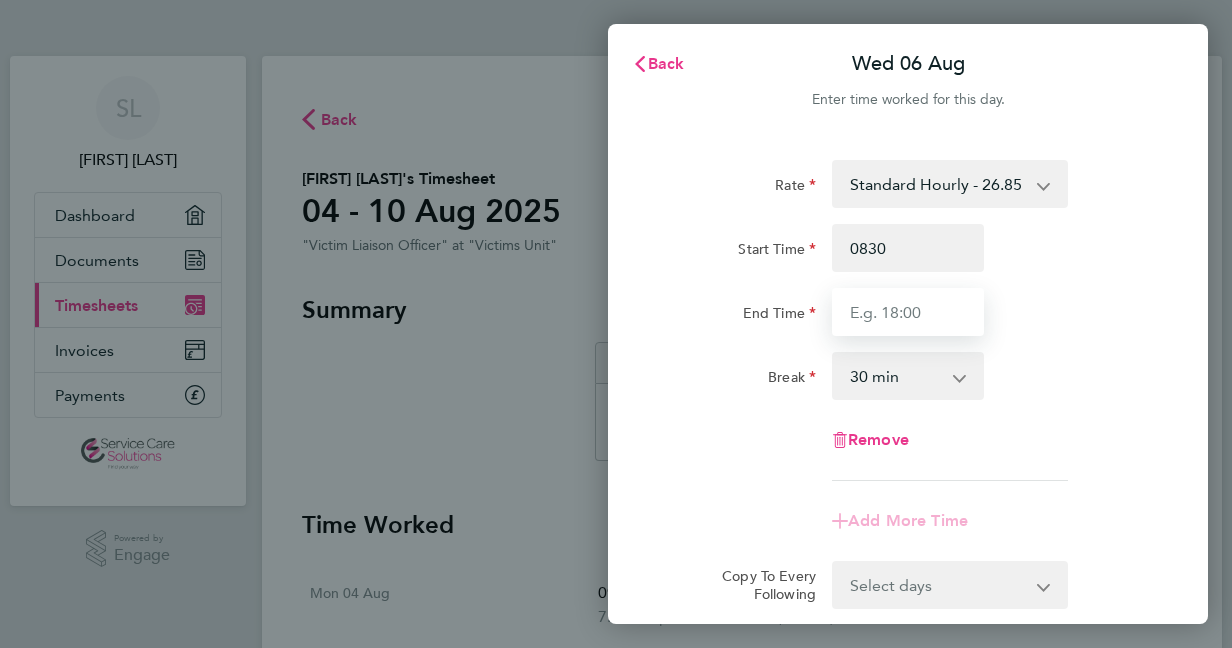 type on "08:30" 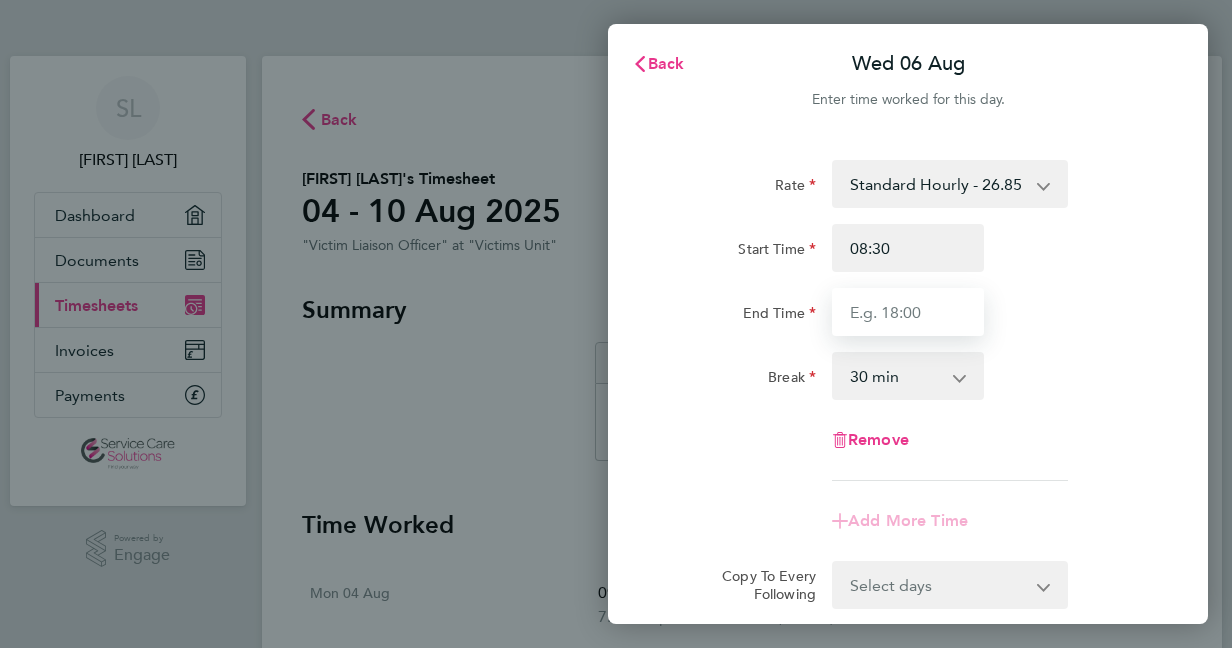 click on "End Time" at bounding box center [908, 312] 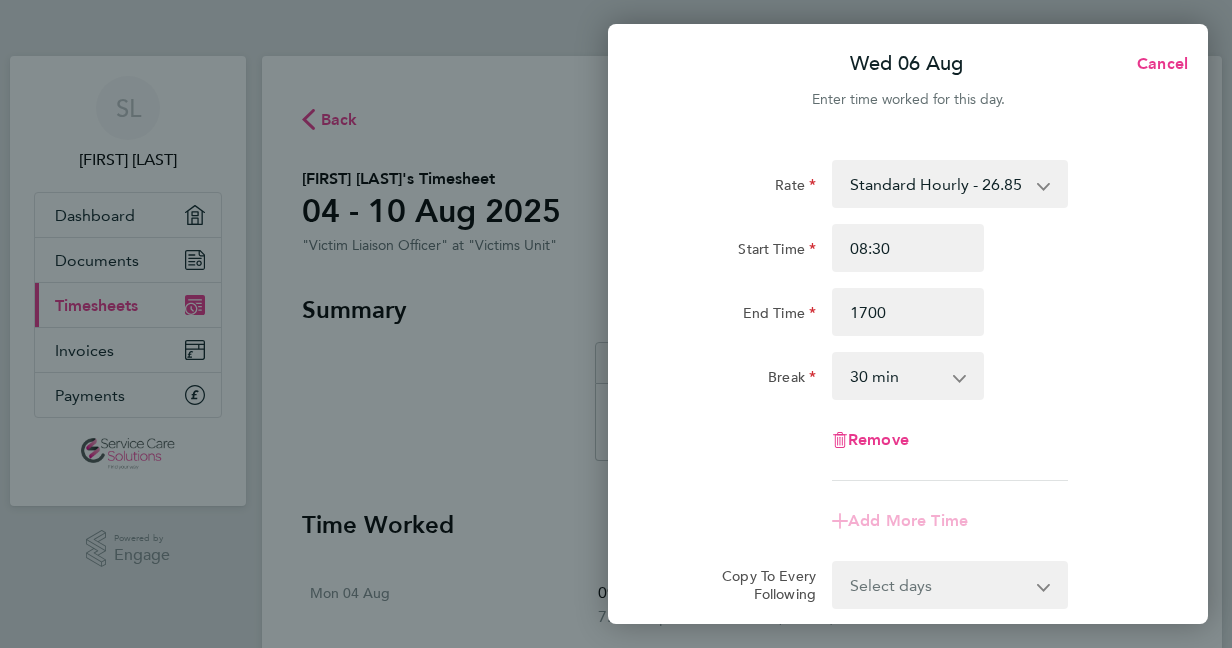 type on "17:00" 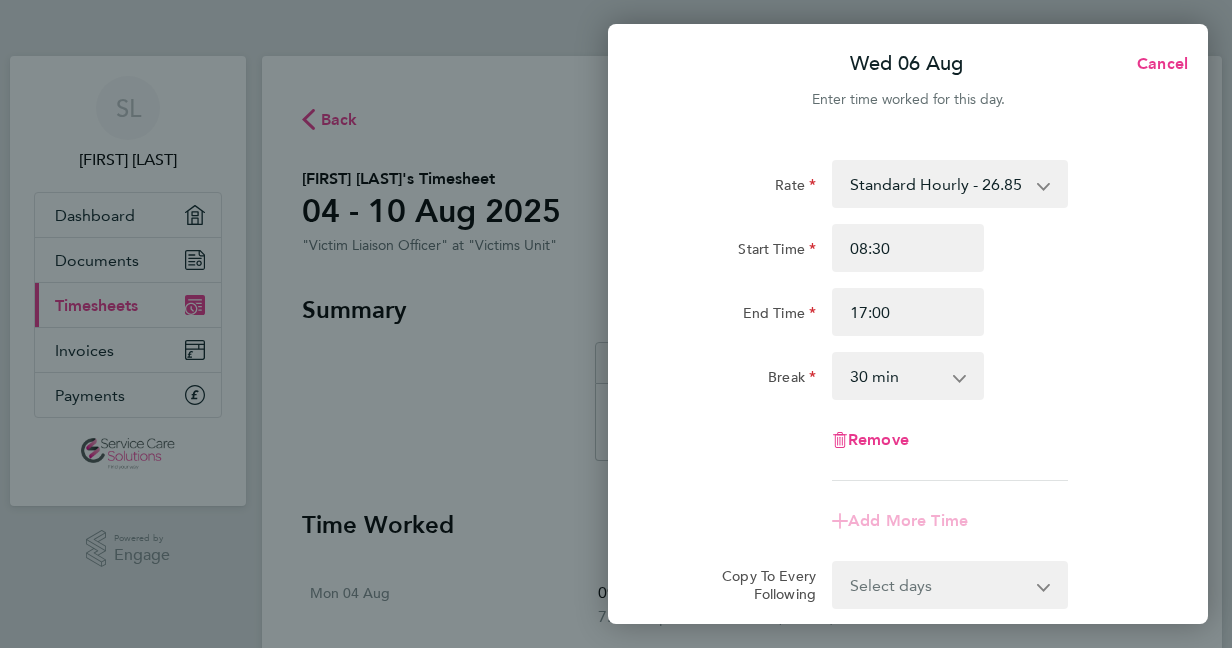 click on "Break" 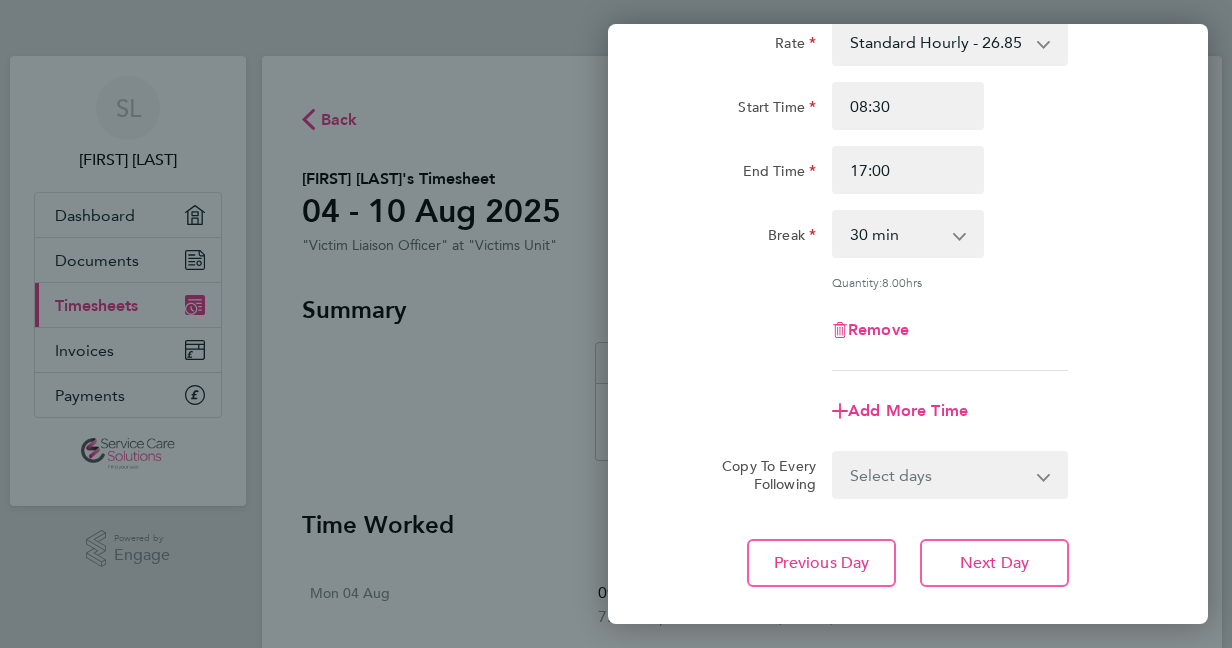 scroll, scrollTop: 147, scrollLeft: 0, axis: vertical 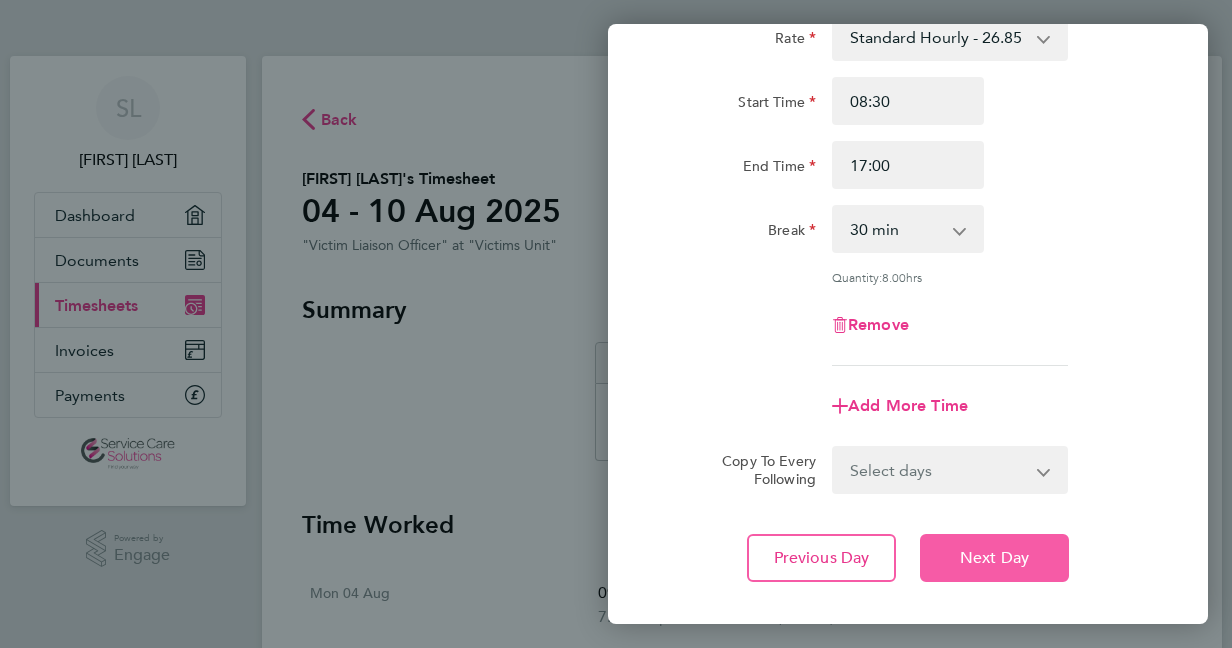 click on "Next Day" 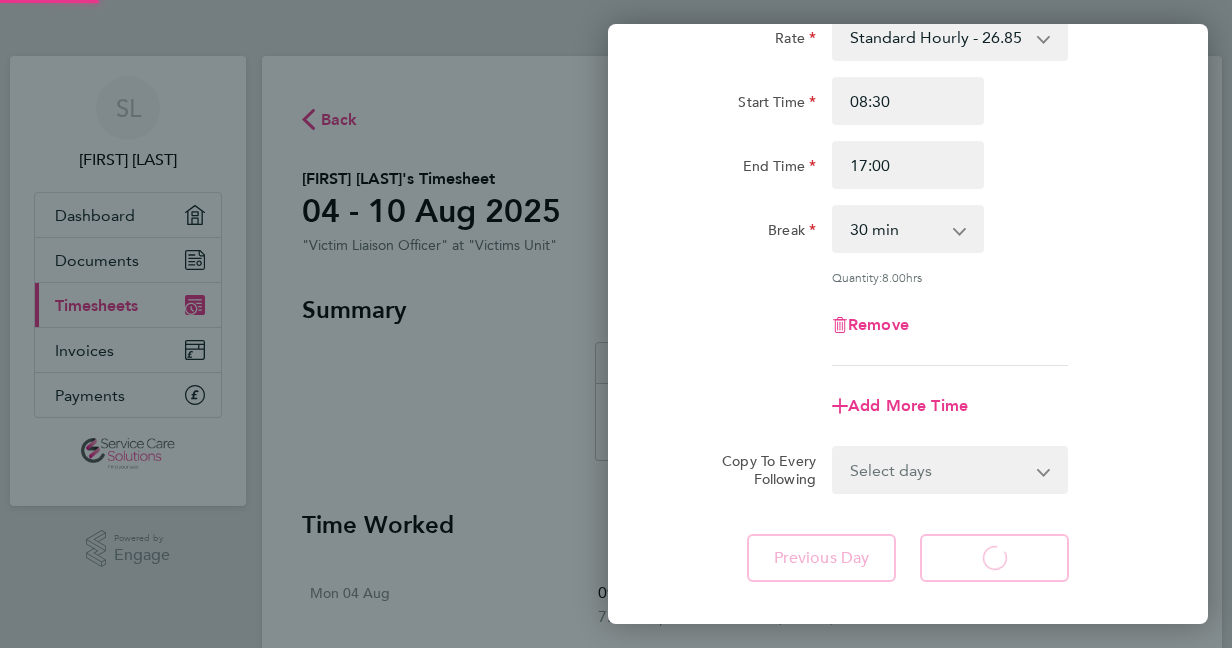 select on "30" 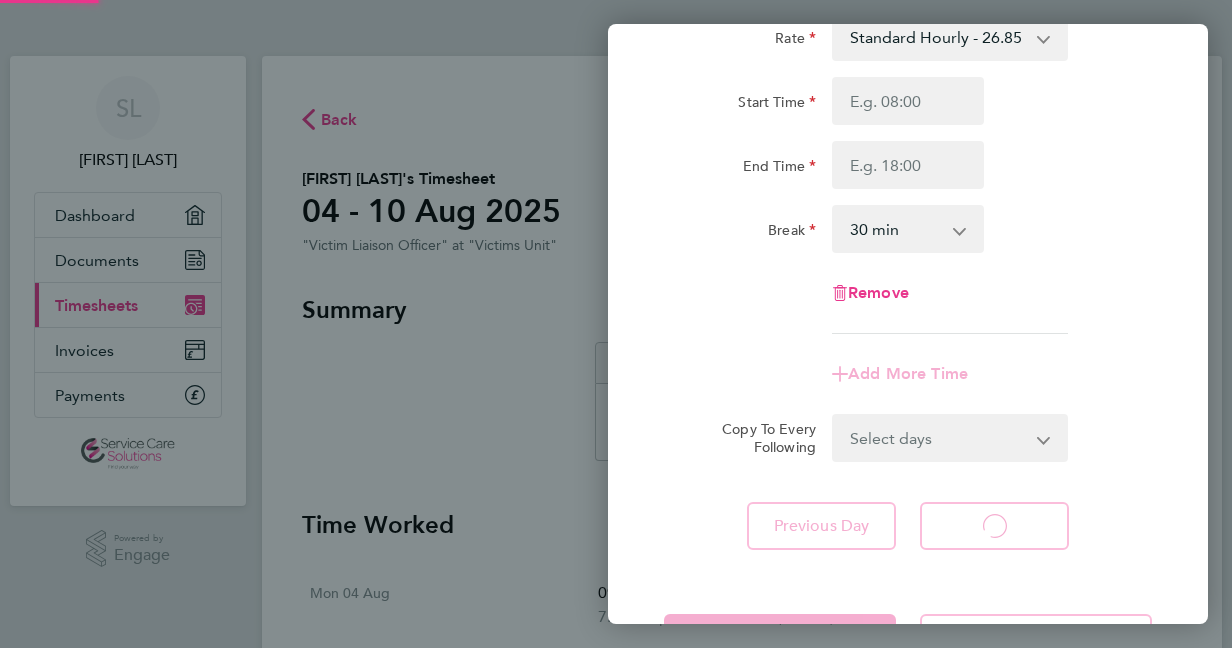 select on "30" 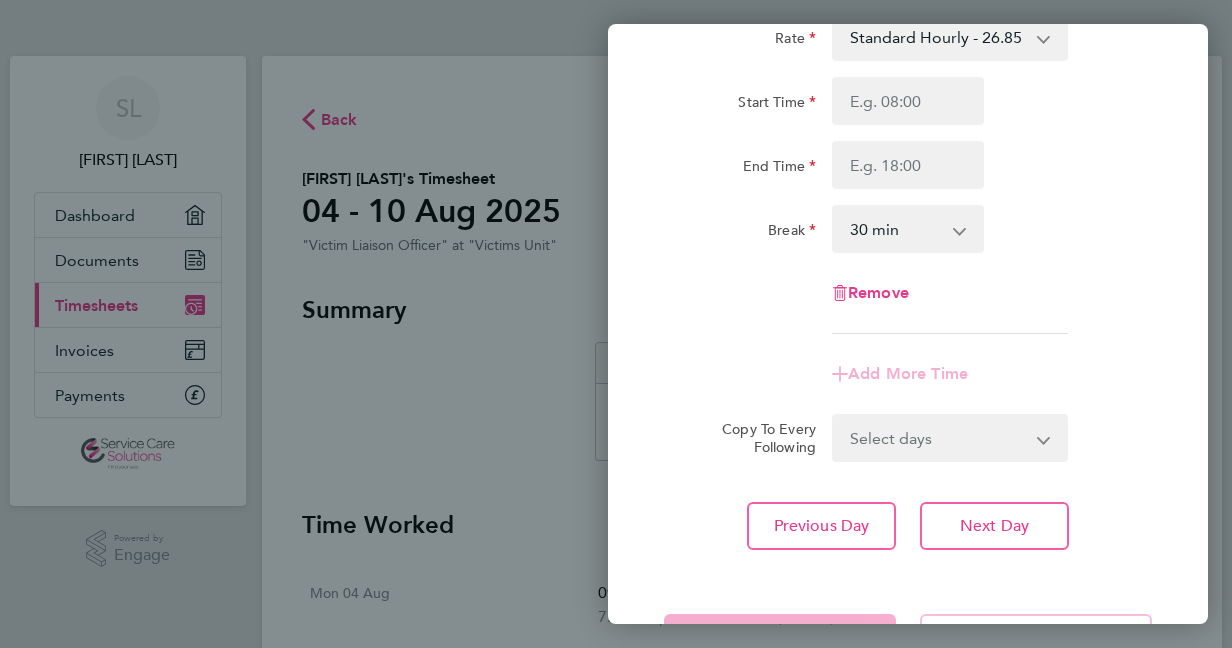 scroll, scrollTop: 0, scrollLeft: 0, axis: both 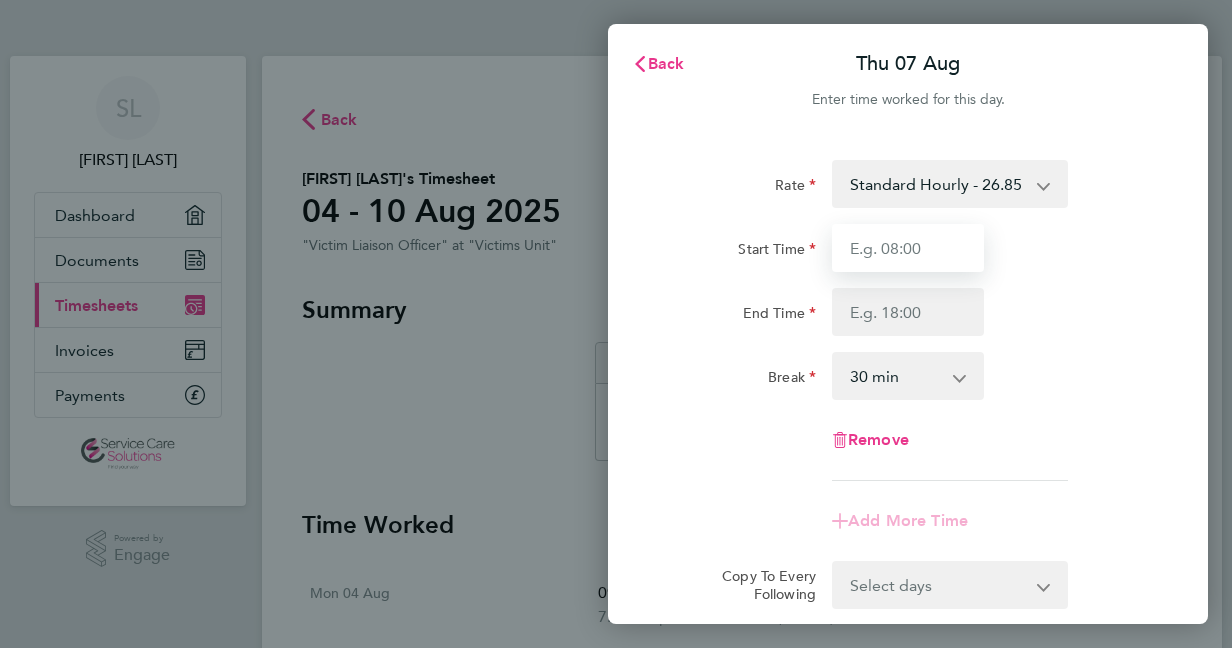 click on "Start Time" at bounding box center [908, 248] 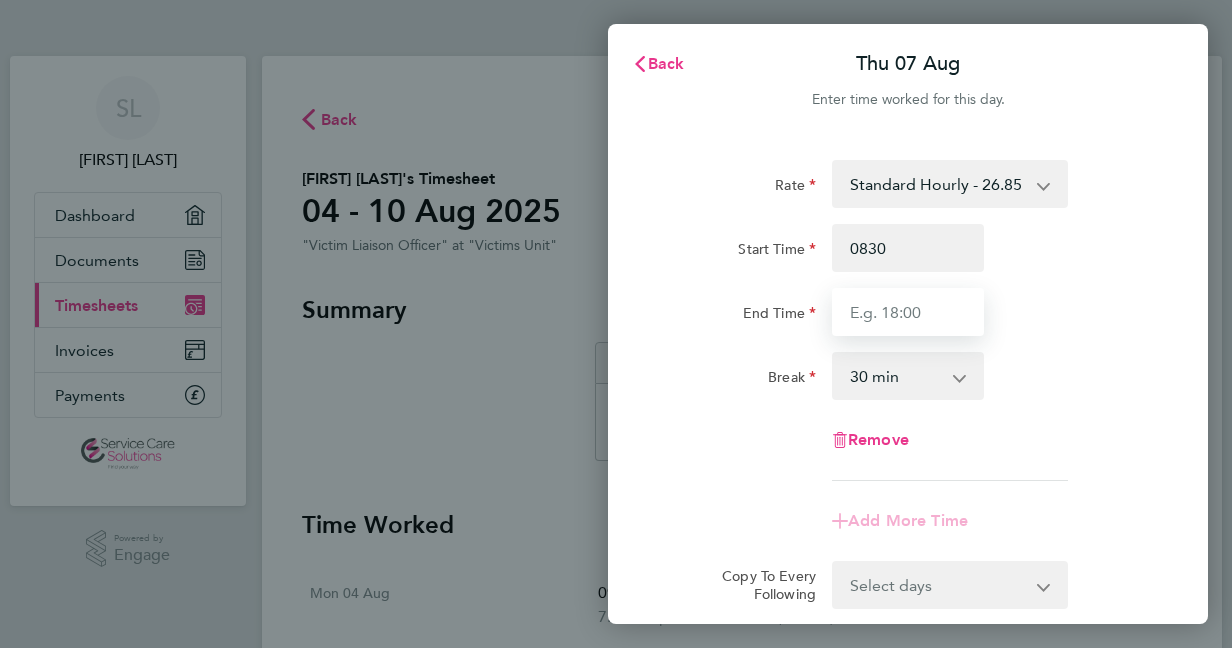 type on "08:30" 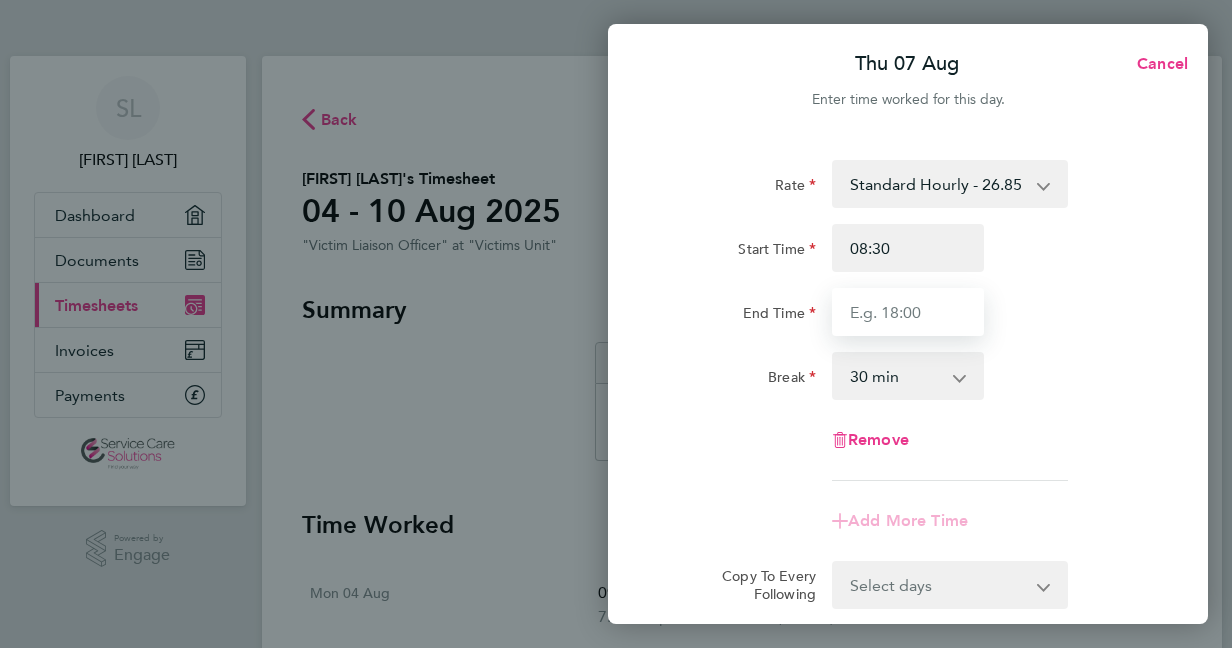 click on "End Time" at bounding box center (908, 312) 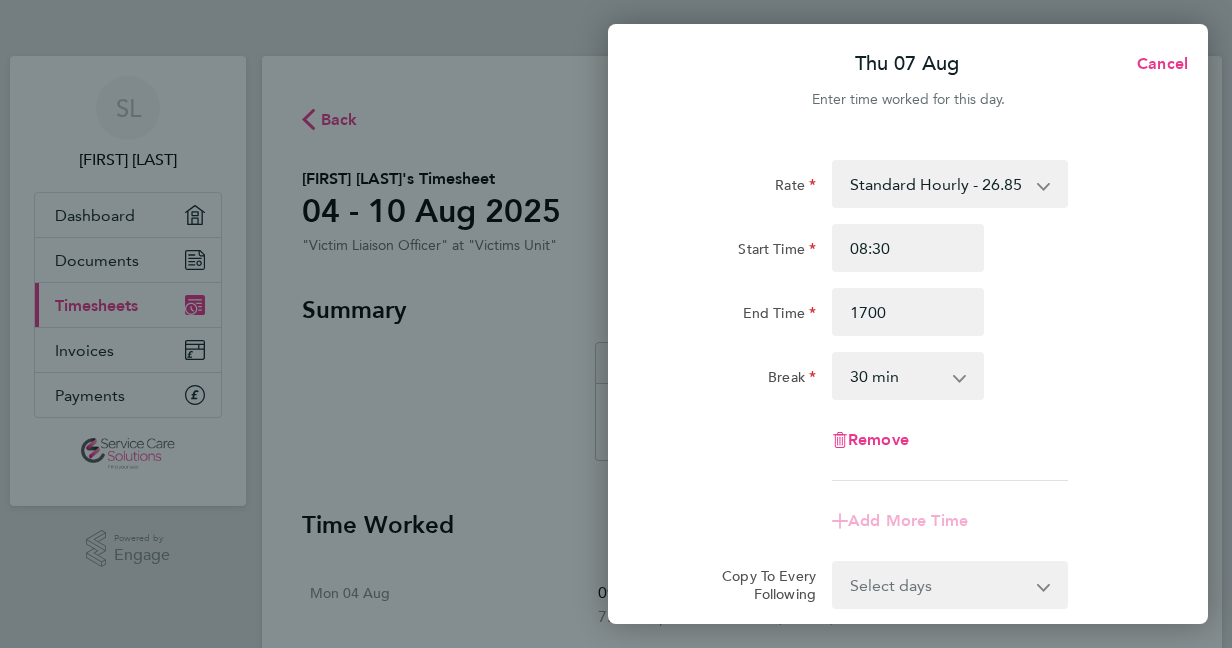 type on "17:00" 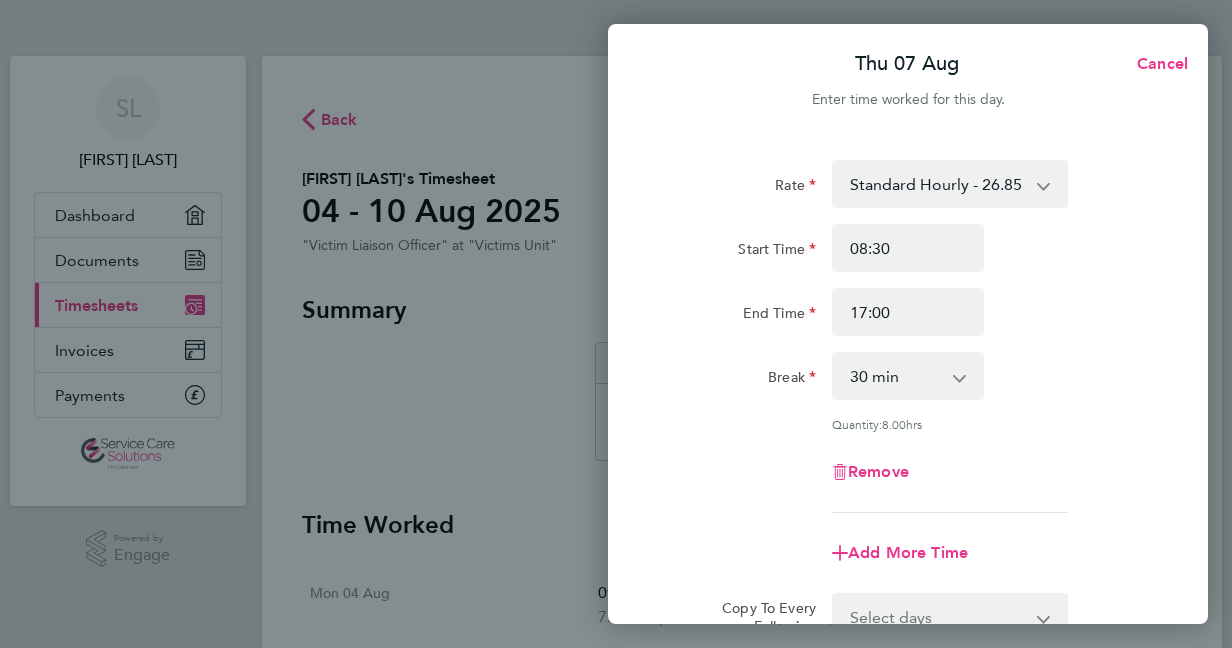 click on "End Time" 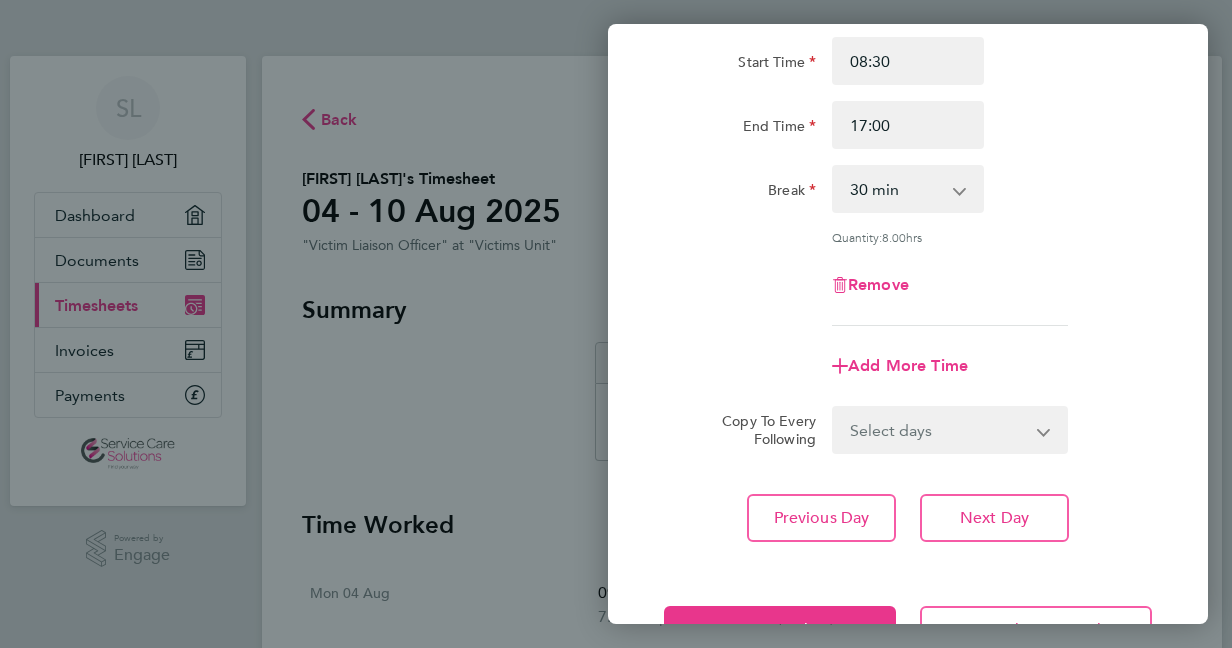 scroll, scrollTop: 198, scrollLeft: 0, axis: vertical 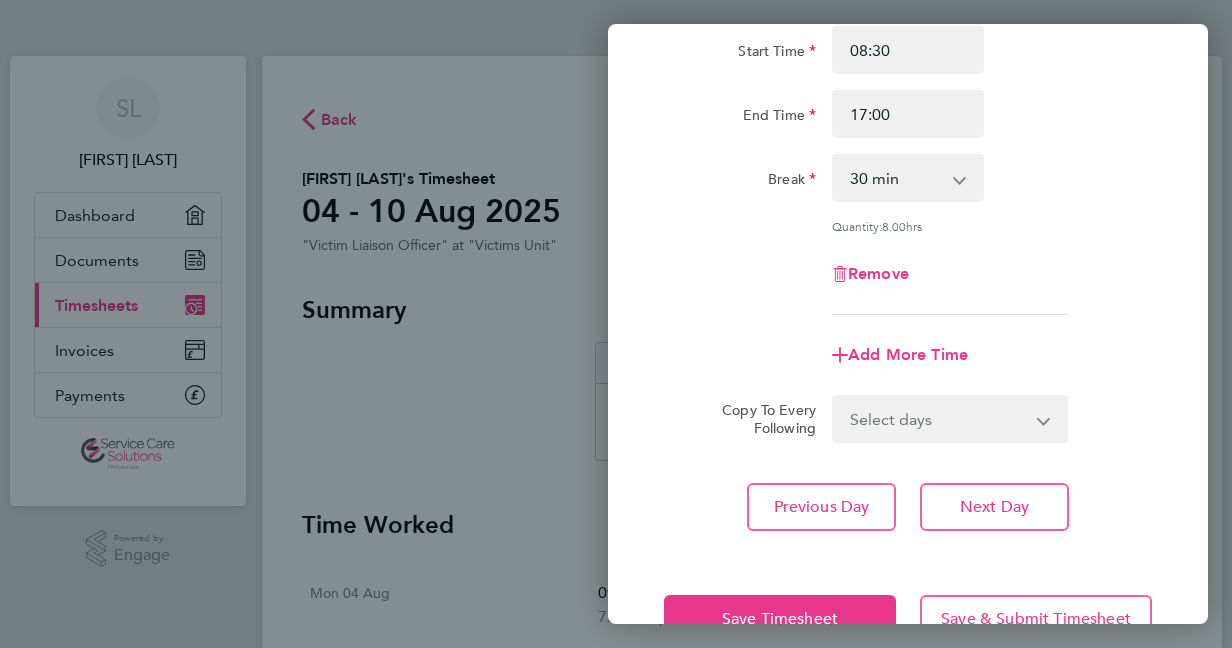 click on "Rate  Standard Hourly - 26.85
Start Time 08:30 End Time 17:00 Break  0 min   15 min   30 min   45 min   60 min   75 min   90 min
Quantity:  8.00  hrs
Remove
Add More Time  Copy To Every Following  Select days   Day   Weekend (Sat-Sun)   Friday   Saturday   Sunday
Previous Day   Next Day" 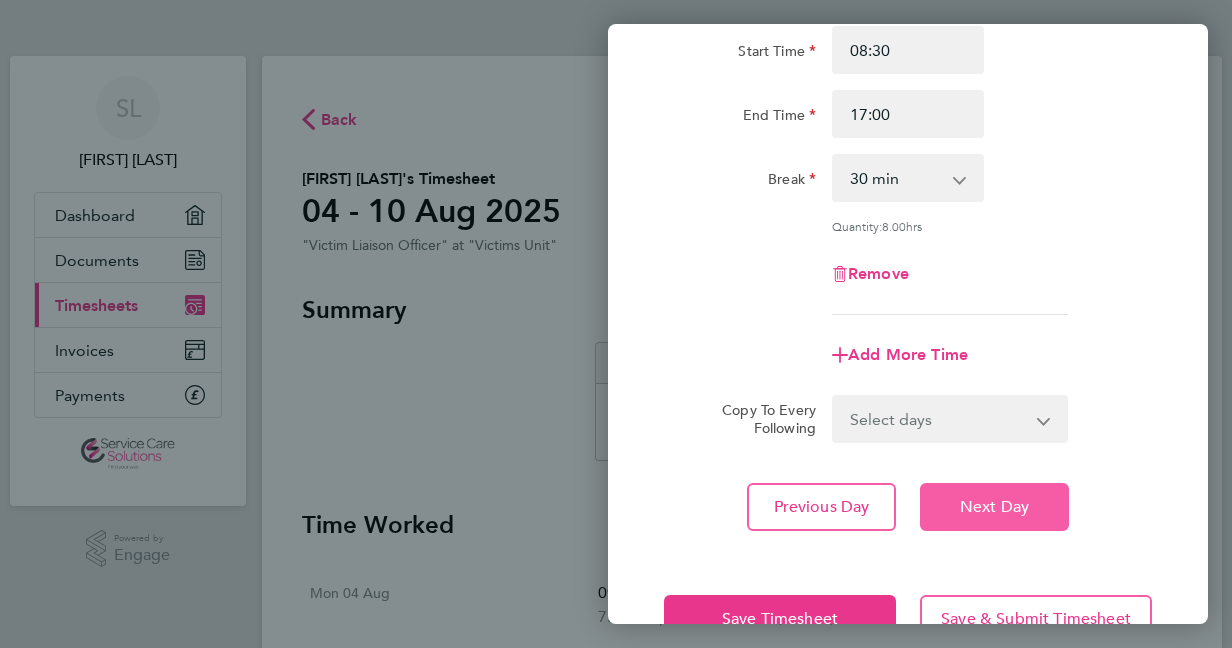 click on "Next Day" 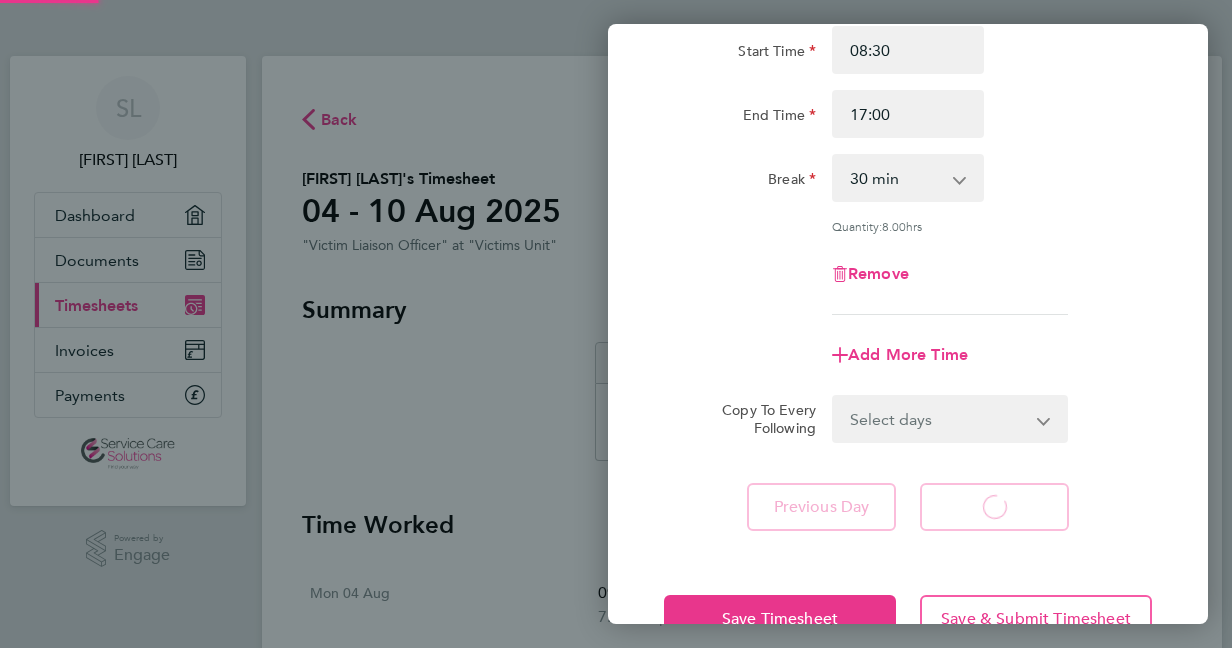 select on "30" 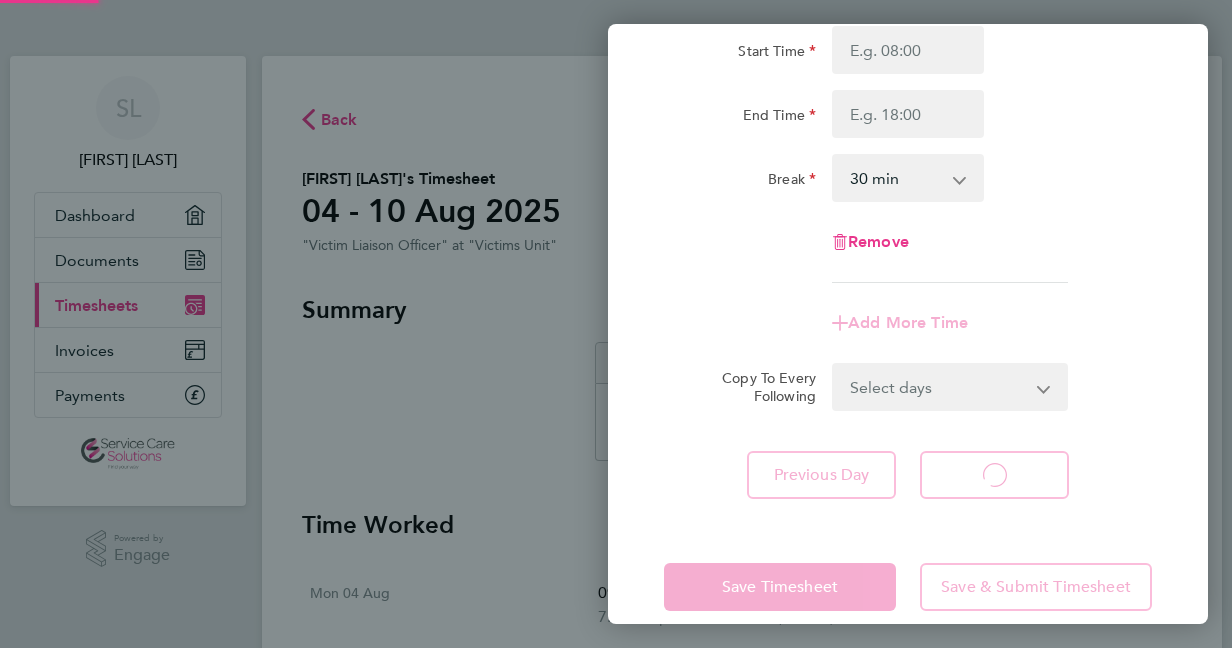 select on "30" 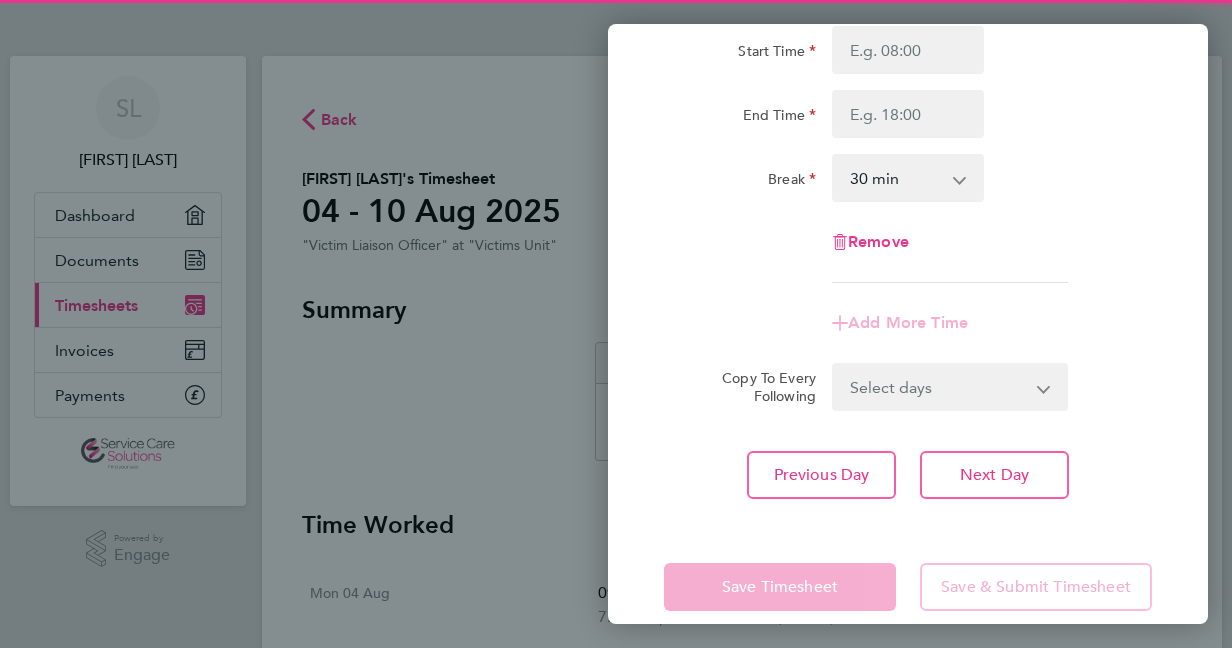 scroll, scrollTop: 0, scrollLeft: 0, axis: both 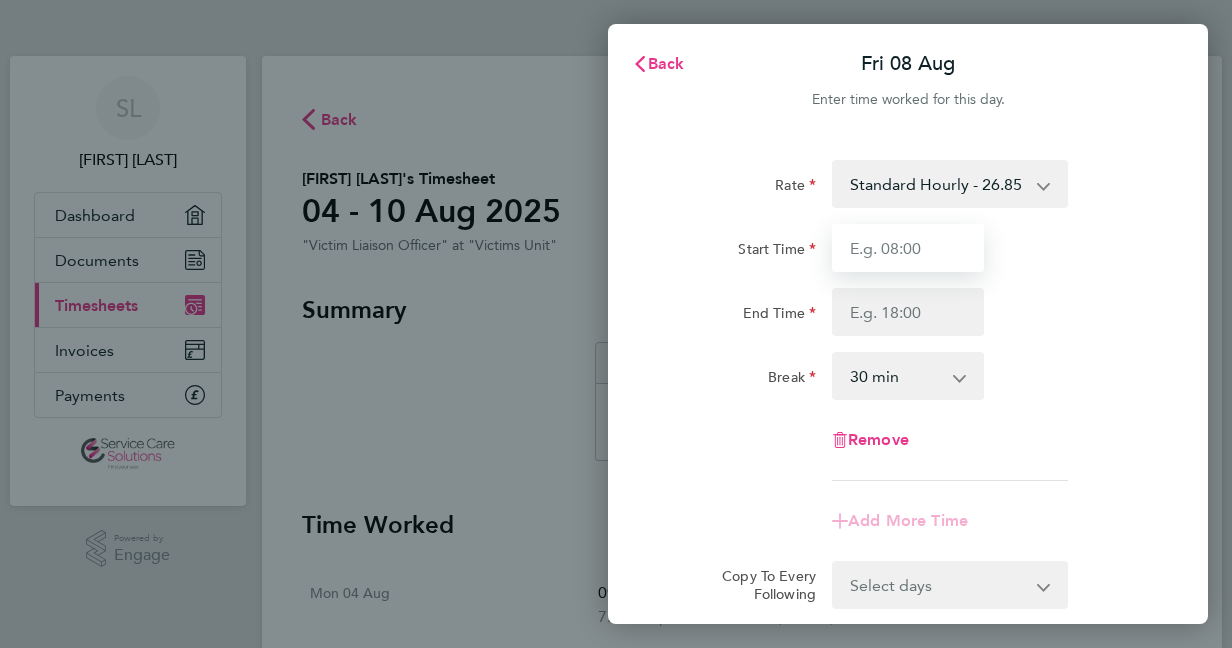 click on "Start Time" at bounding box center (908, 248) 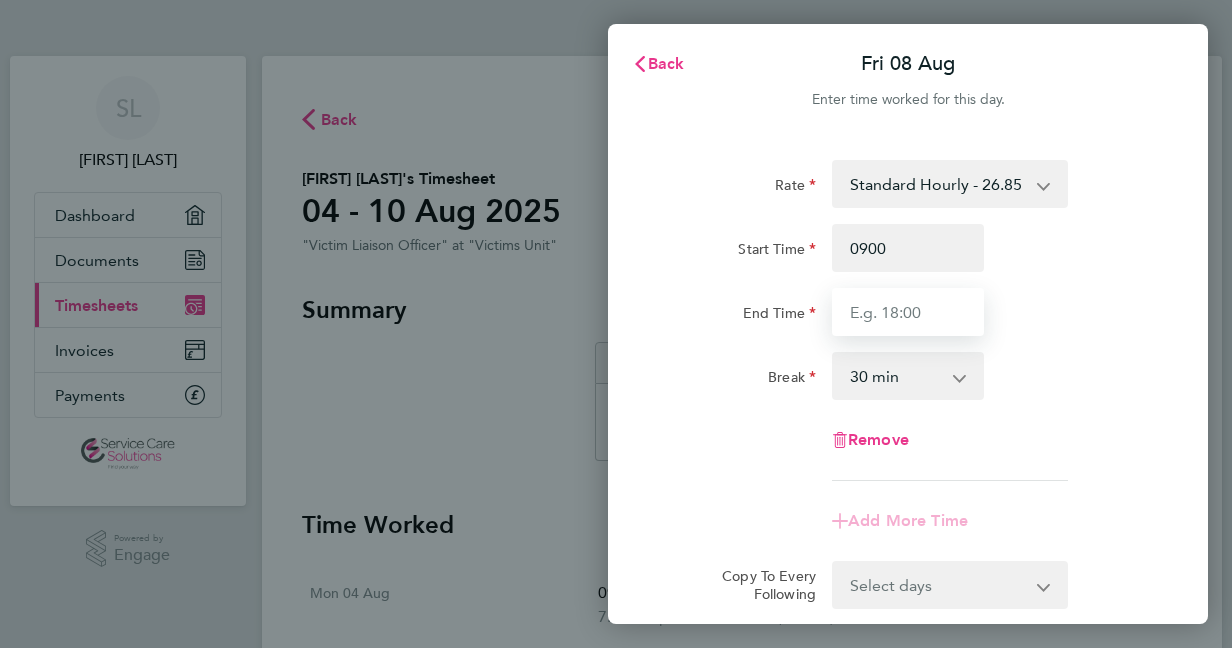 type on "09:00" 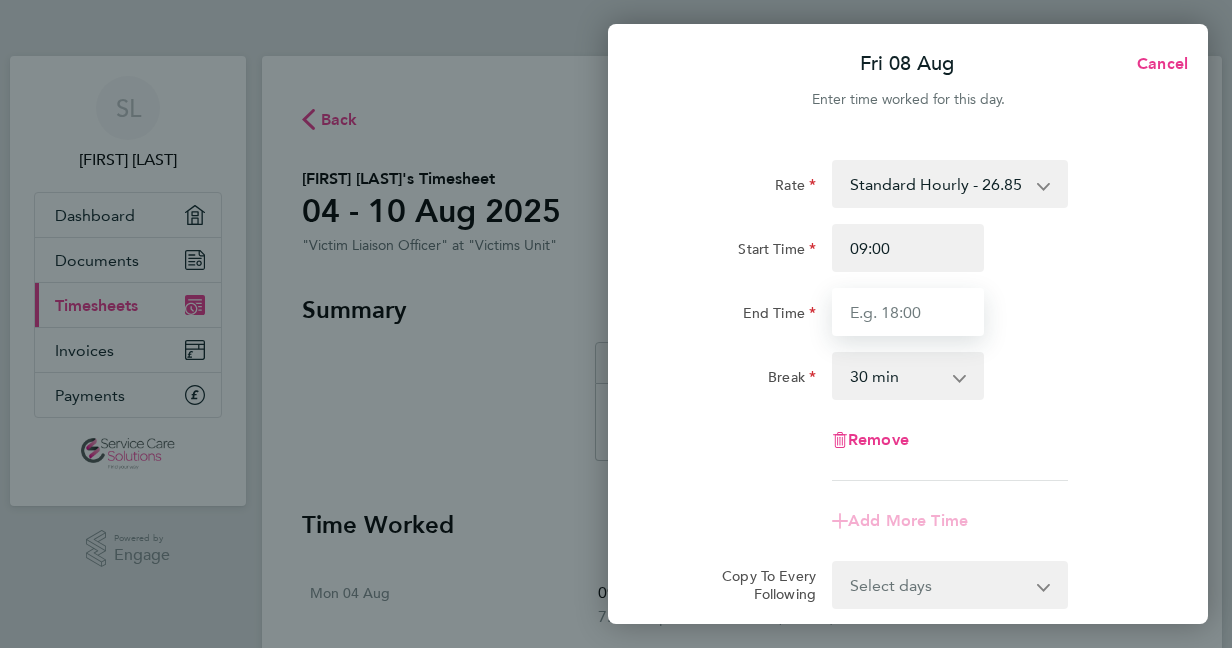 click on "End Time" at bounding box center [908, 312] 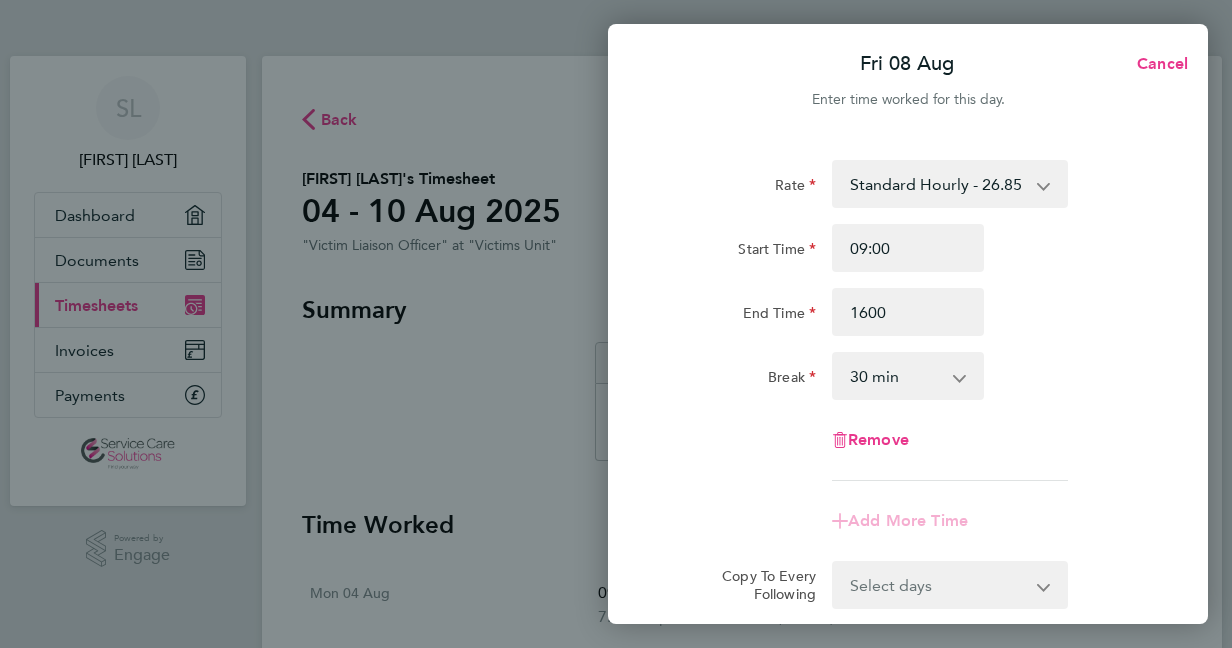 type on "16:00" 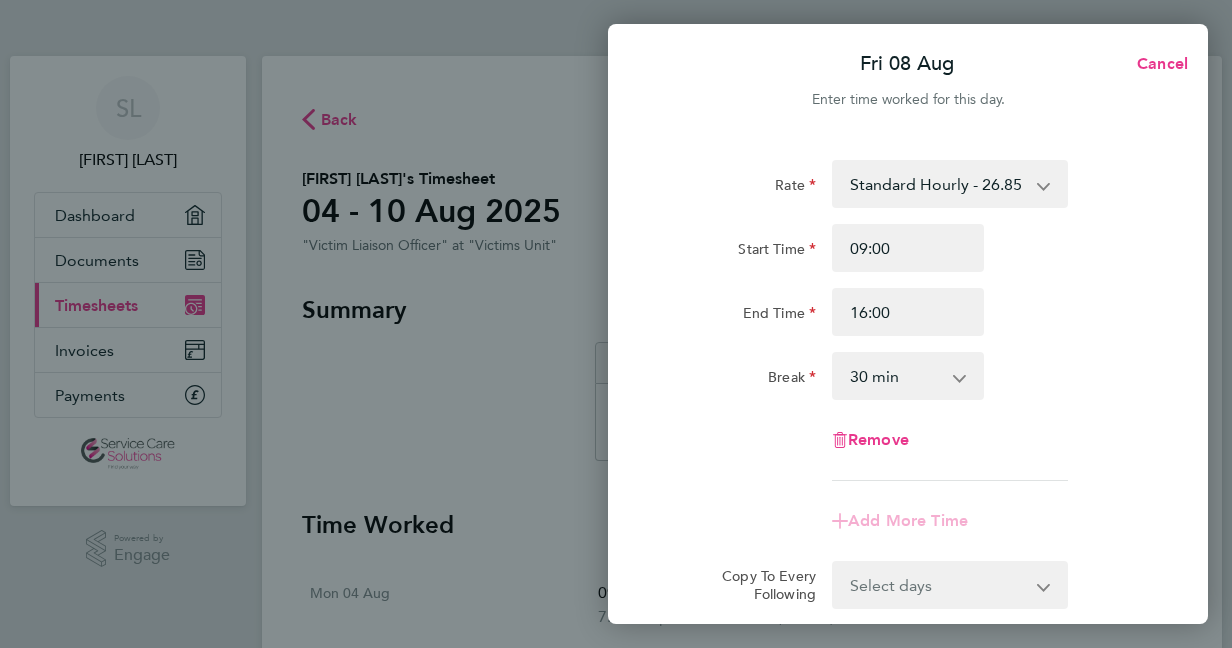 click on "End Time" 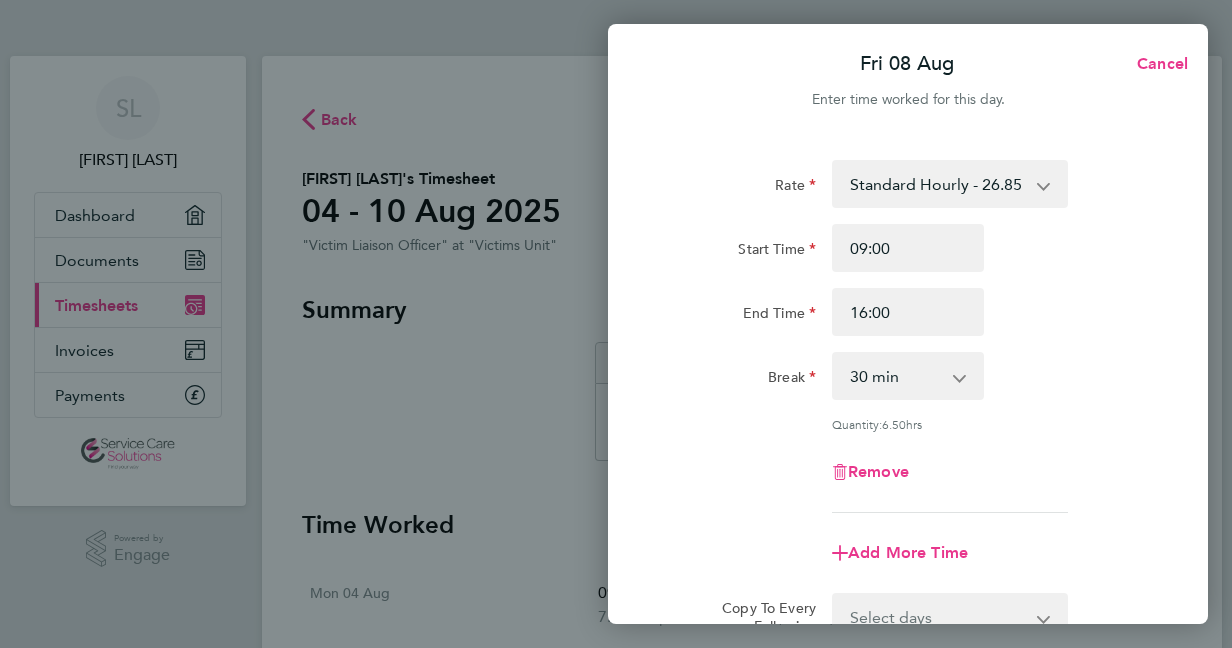scroll, scrollTop: 255, scrollLeft: 0, axis: vertical 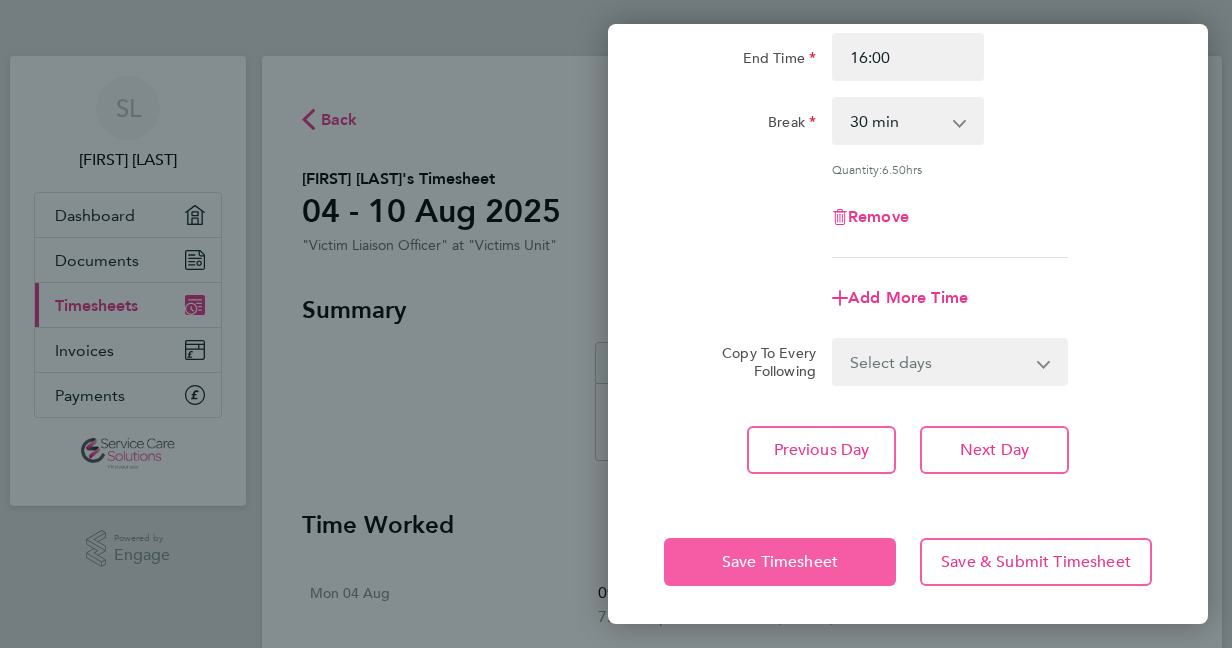 click on "Save Timesheet" 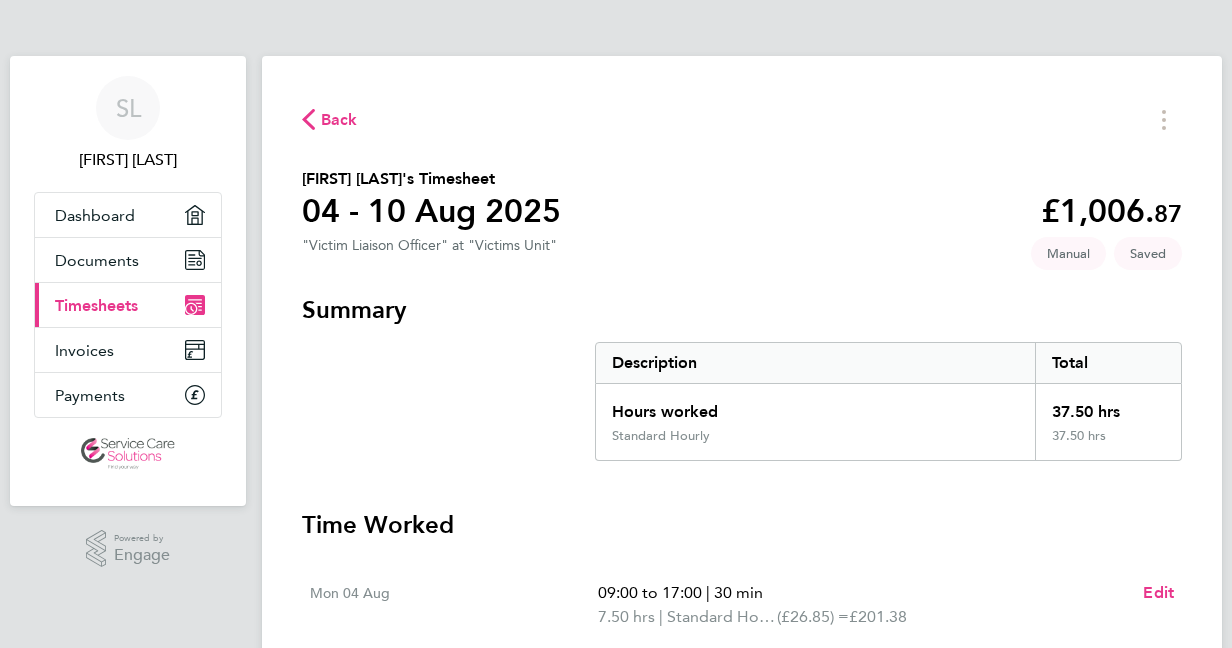 scroll, scrollTop: 41, scrollLeft: 0, axis: vertical 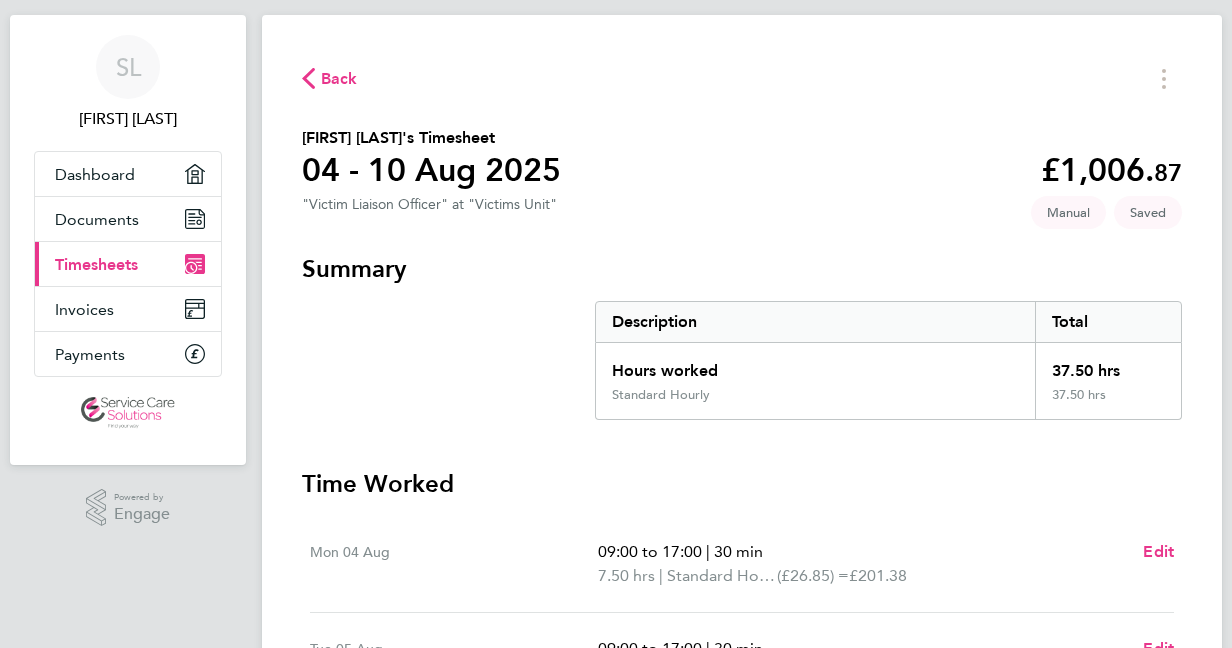 click on "Hours worked" at bounding box center (815, 365) 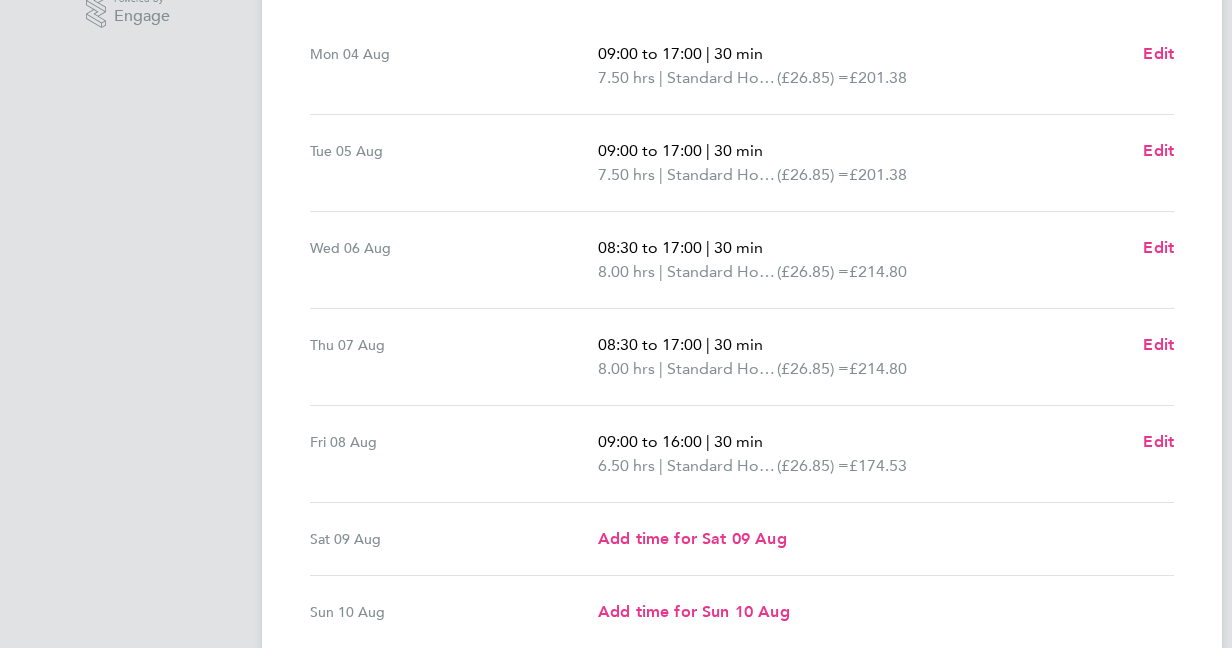 scroll, scrollTop: 540, scrollLeft: 0, axis: vertical 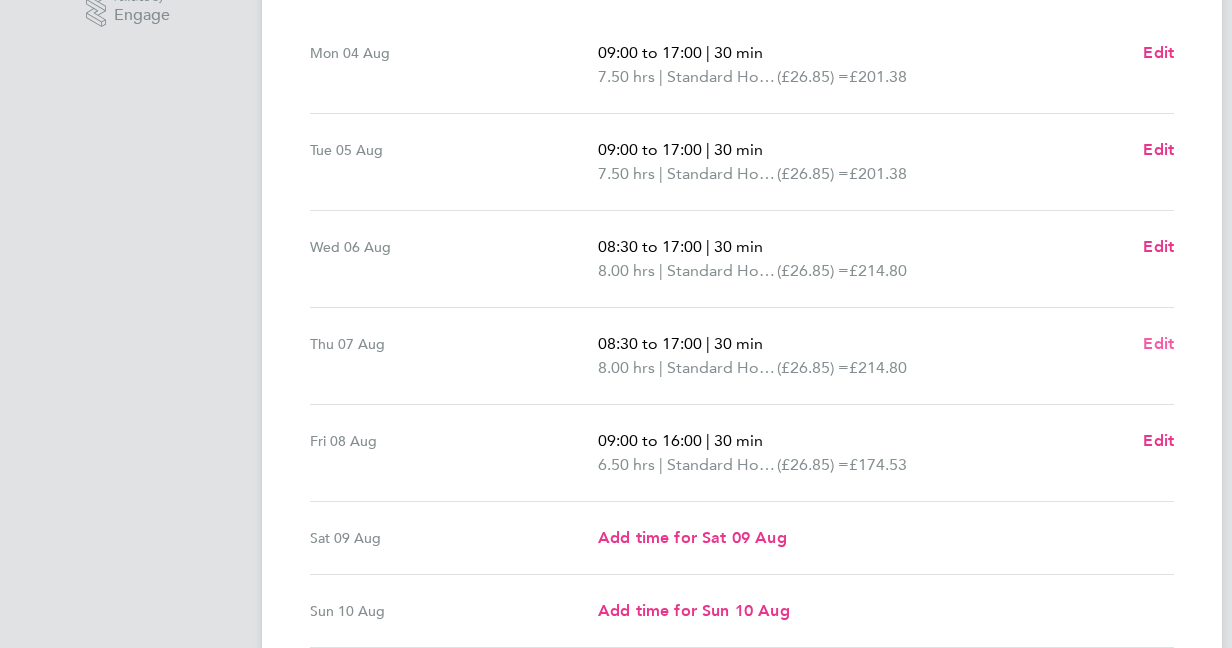 click on "Edit" at bounding box center (1158, 343) 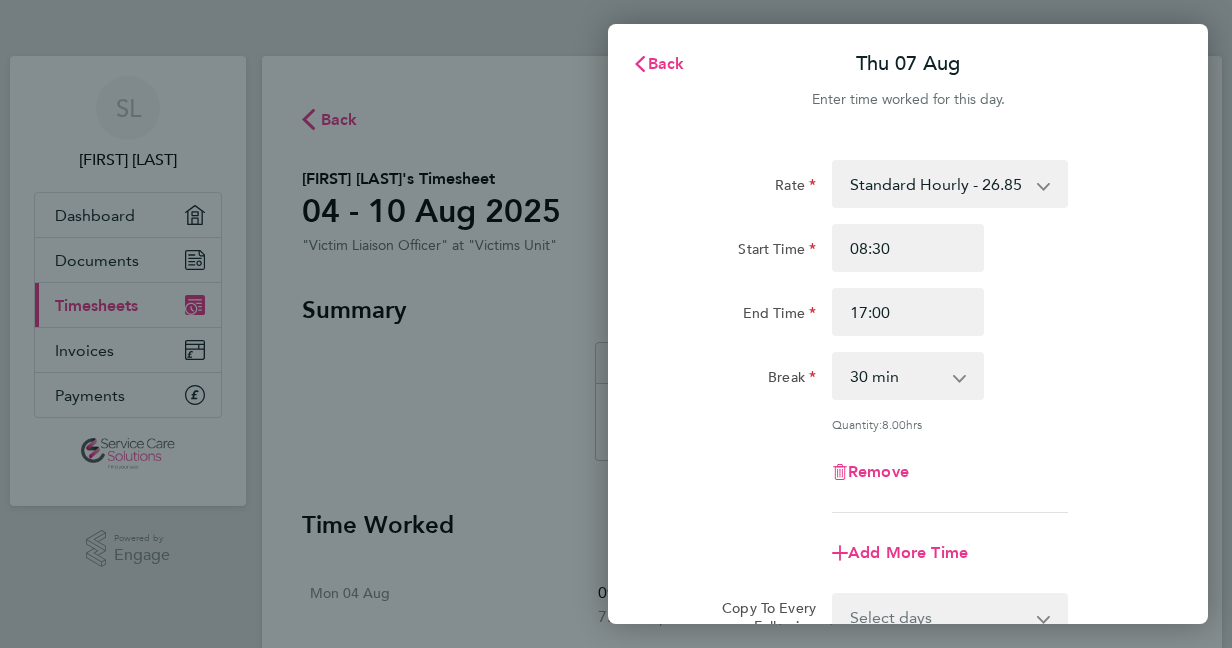 scroll, scrollTop: 0, scrollLeft: 0, axis: both 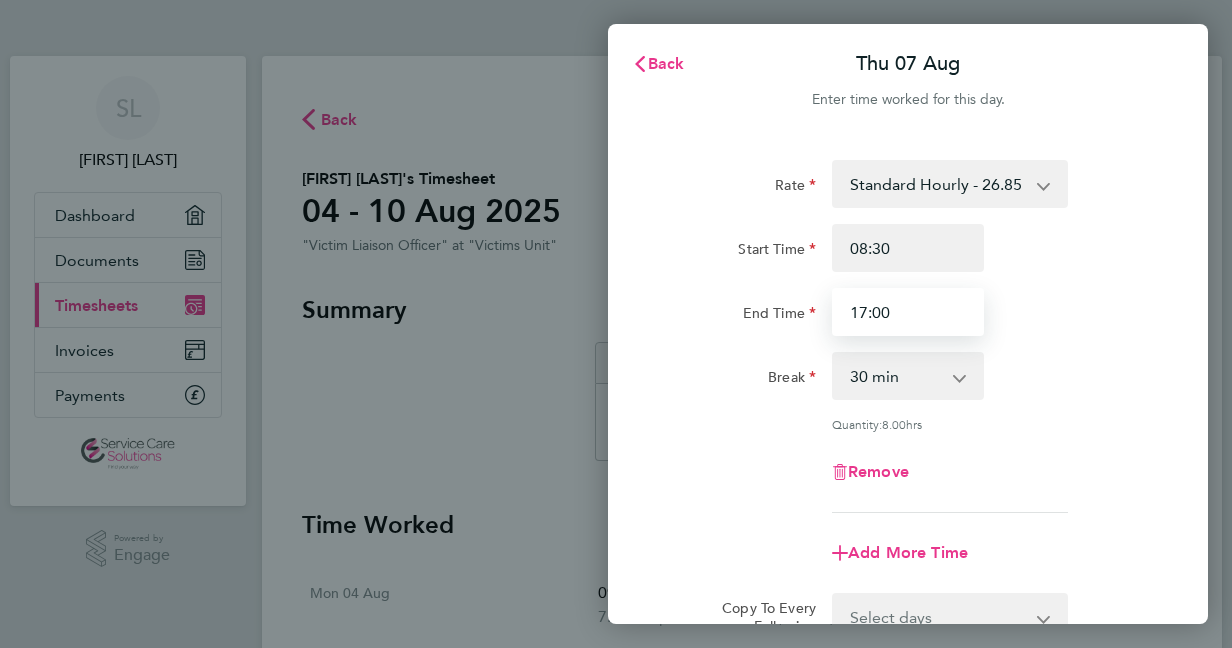 drag, startPoint x: 938, startPoint y: 324, endPoint x: 604, endPoint y: 310, distance: 334.29327 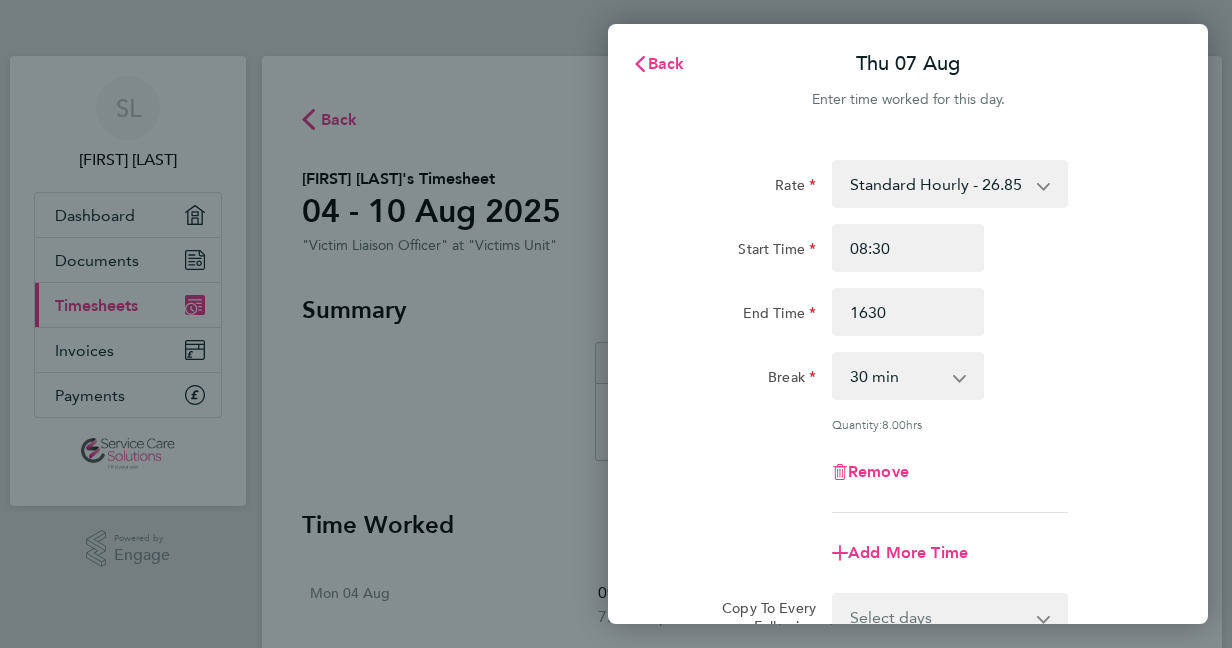 type on "16:30" 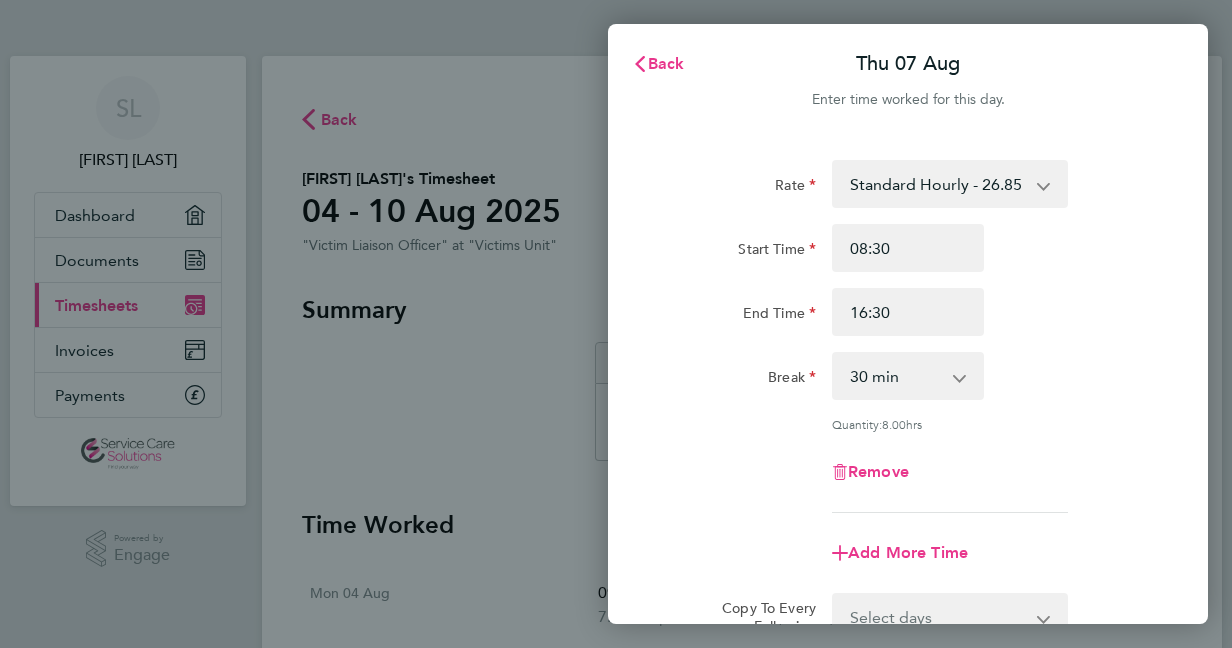 click on "Quantity:  8.00  hrs" 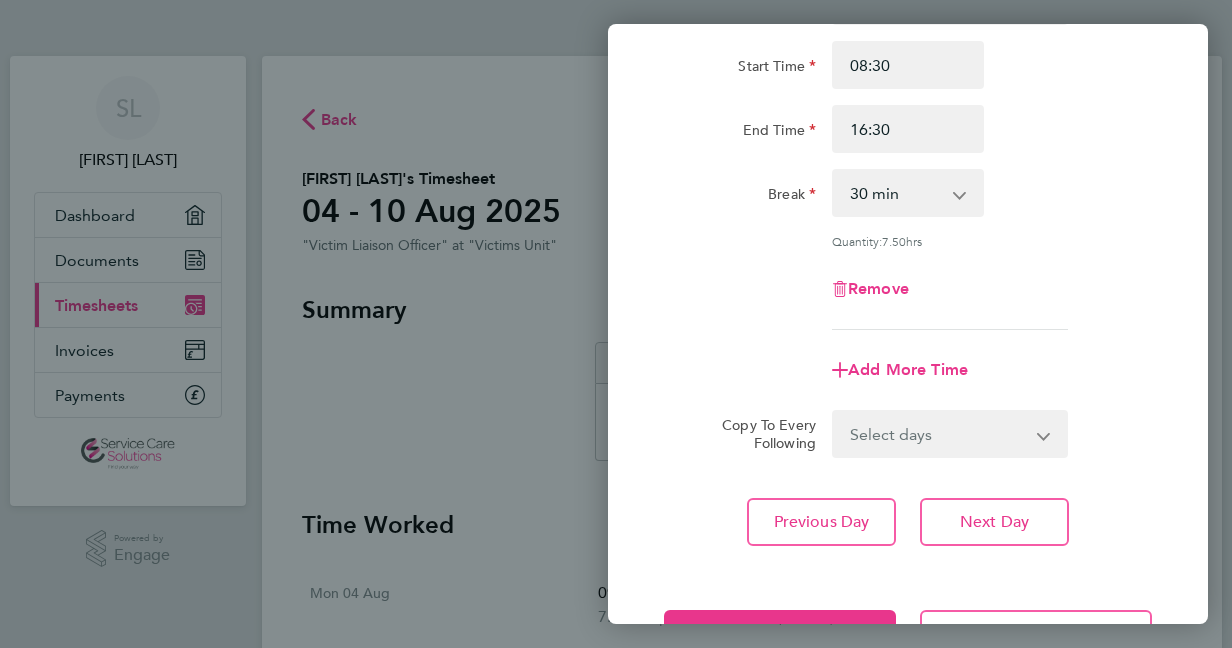 scroll, scrollTop: 184, scrollLeft: 0, axis: vertical 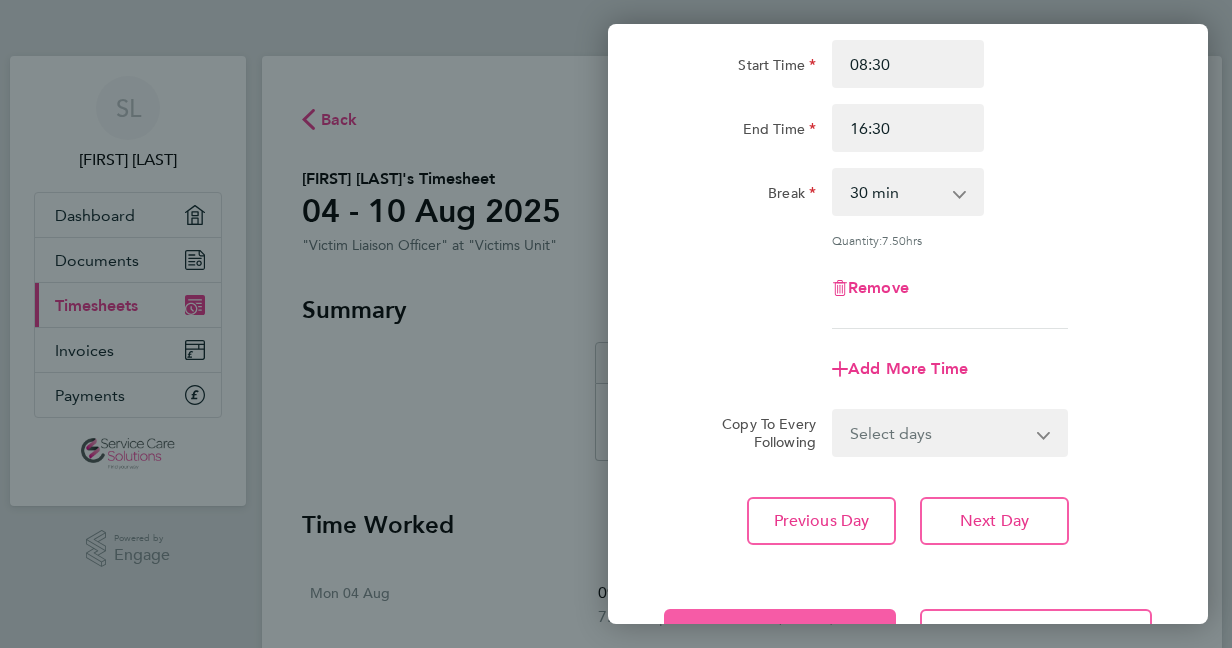 click on "Save Timesheet" 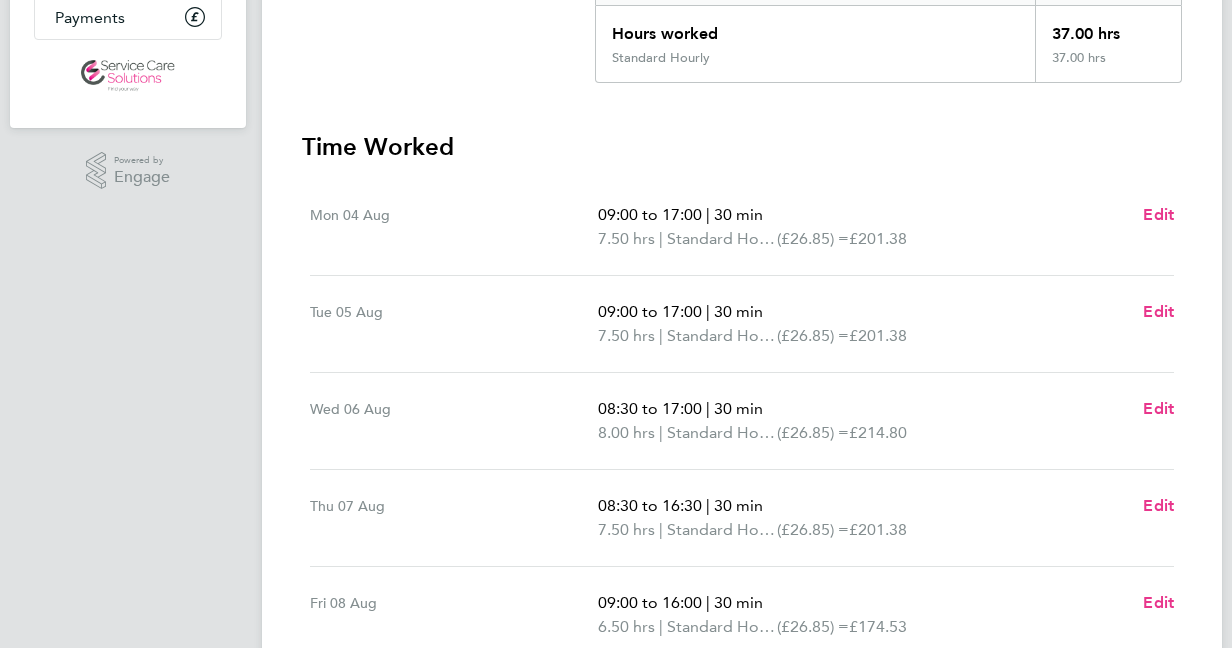 scroll, scrollTop: 713, scrollLeft: 0, axis: vertical 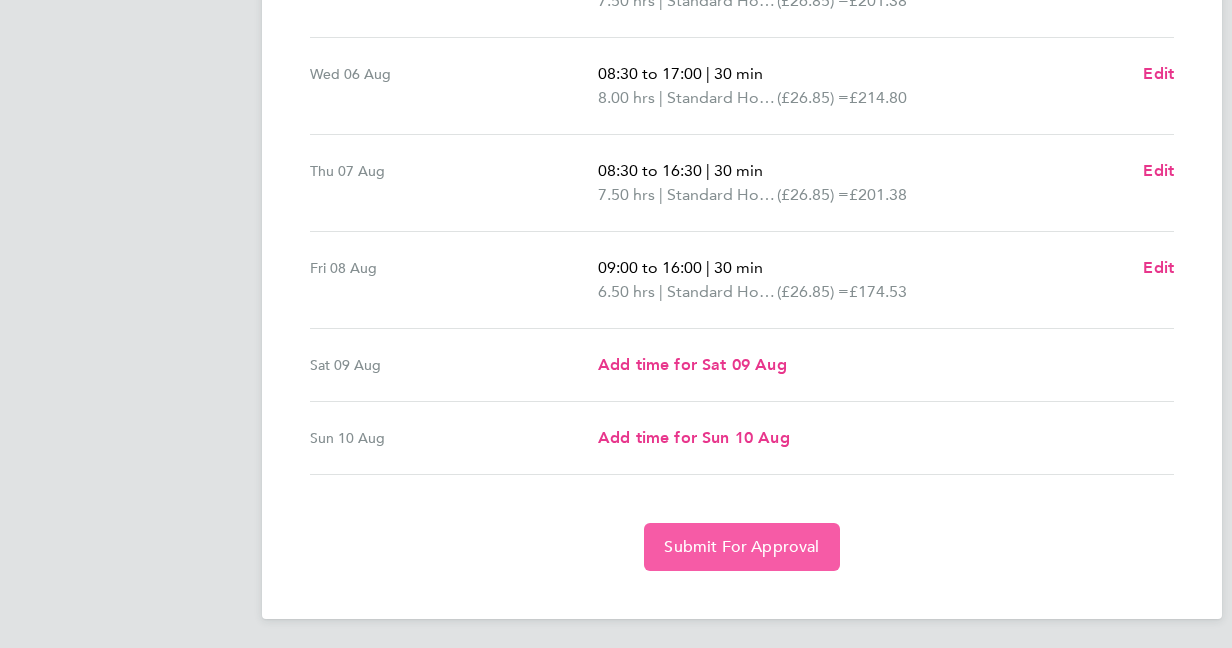 click on "Submit For Approval" 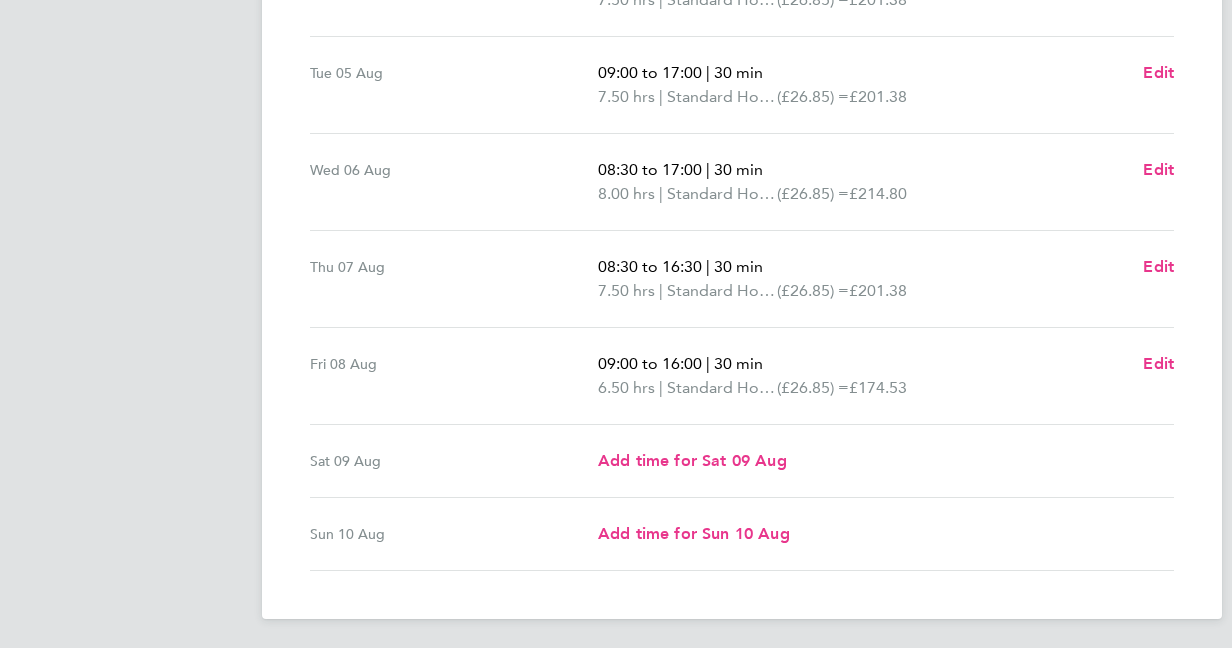 scroll, scrollTop: 0, scrollLeft: 0, axis: both 